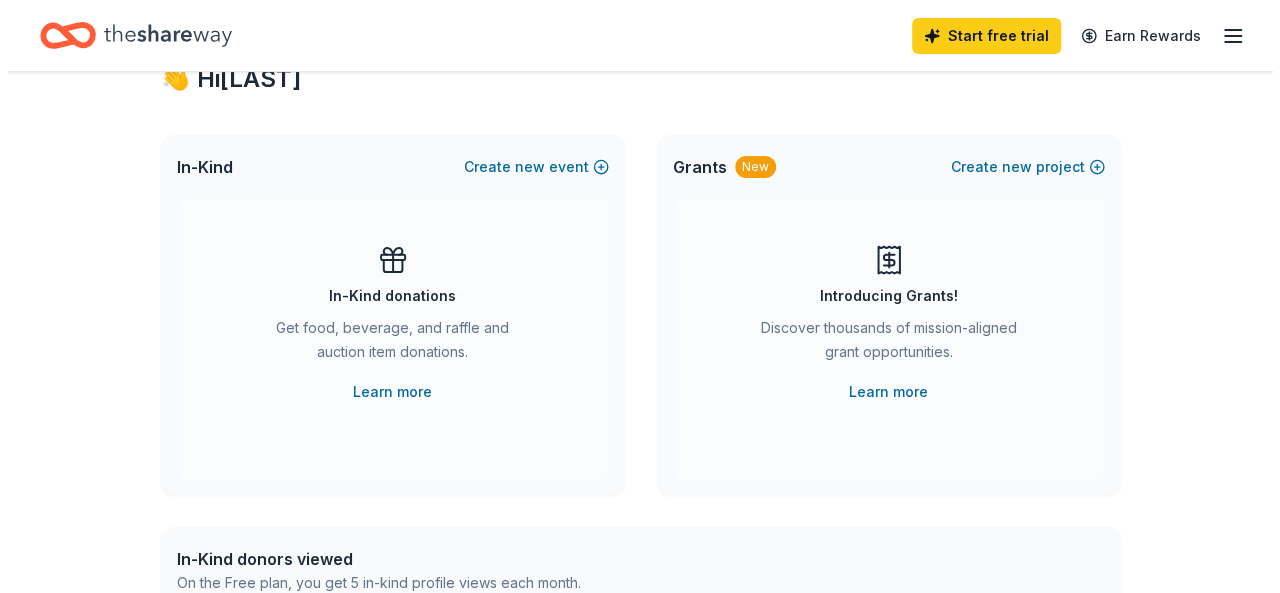 scroll, scrollTop: 68, scrollLeft: 0, axis: vertical 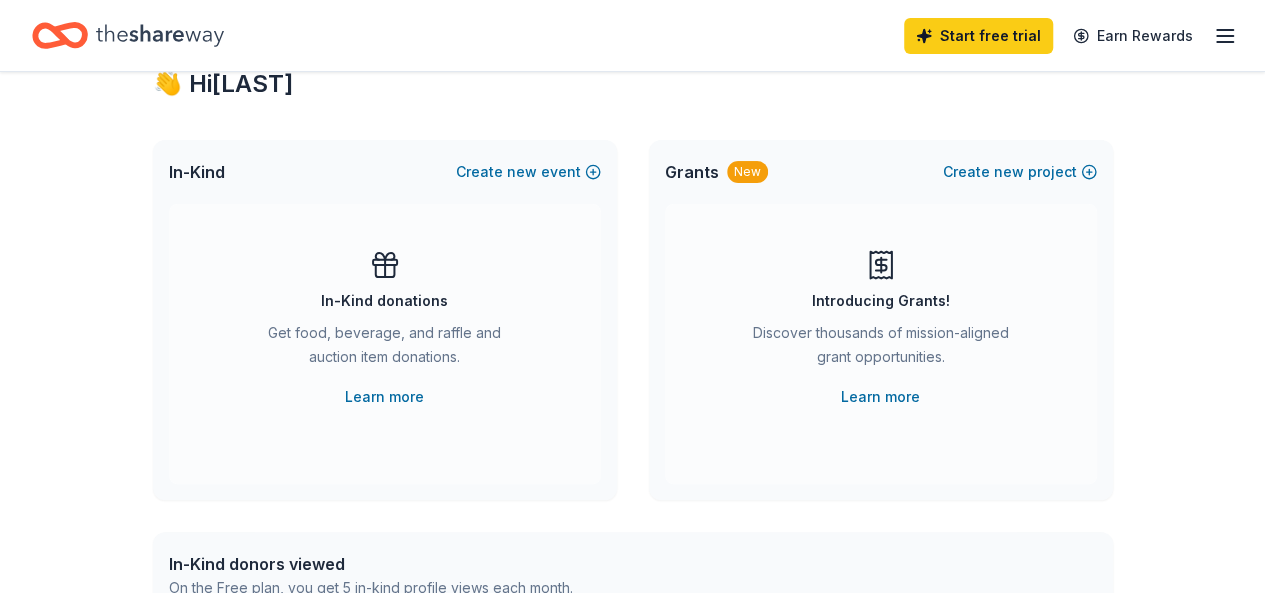 click on "Get food, beverage, and raffle and auction item donations." at bounding box center [385, 349] 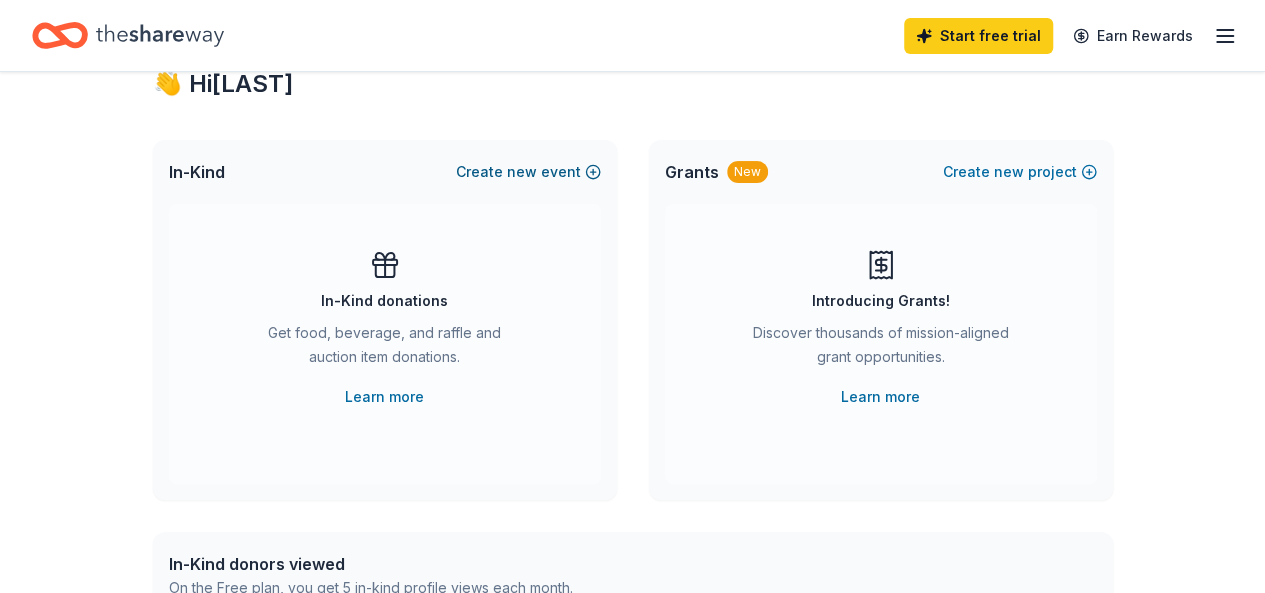 click on "Create  new  event" at bounding box center [528, 172] 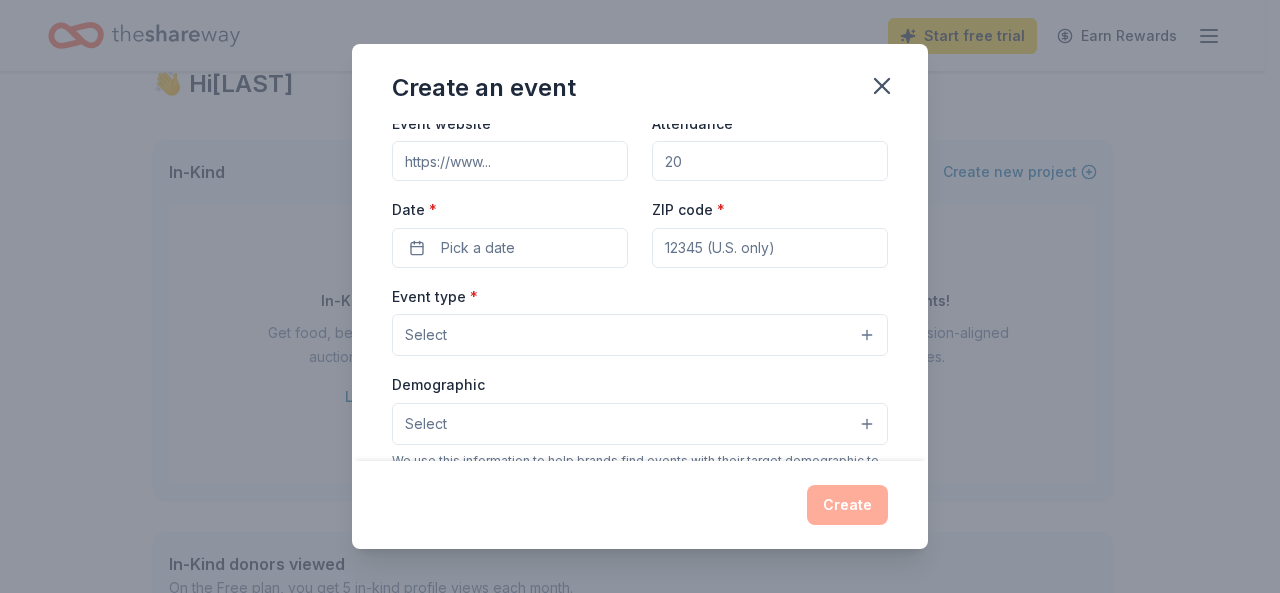 scroll, scrollTop: 0, scrollLeft: 0, axis: both 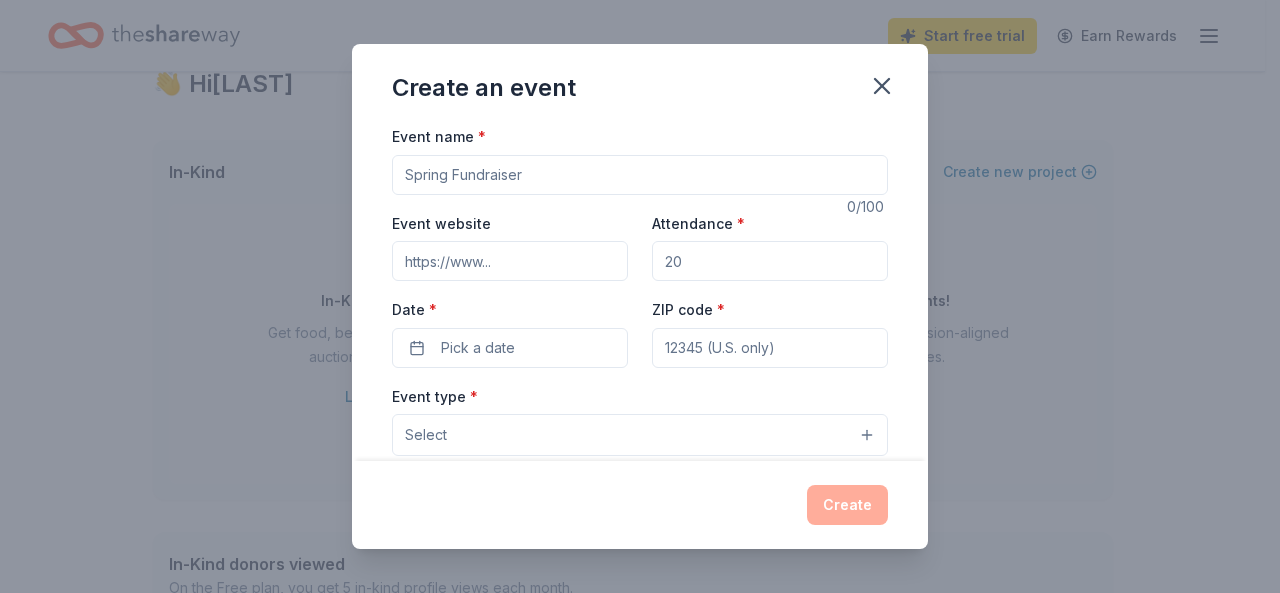 click on "Event name *" at bounding box center [640, 175] 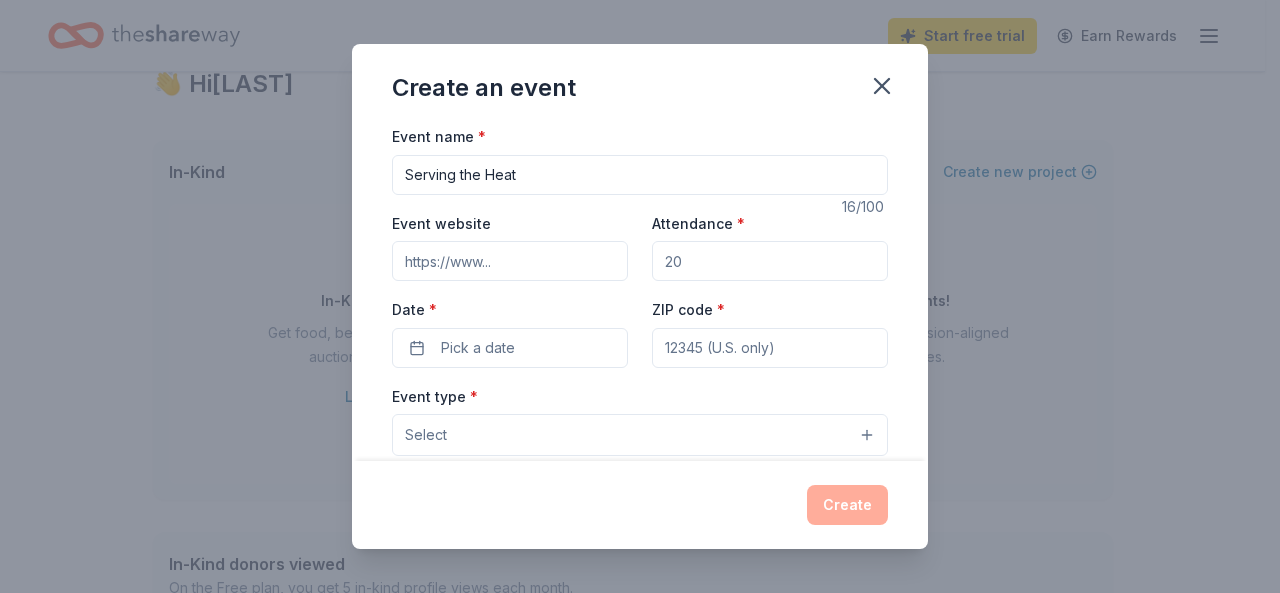 type on "Serving the Heat" 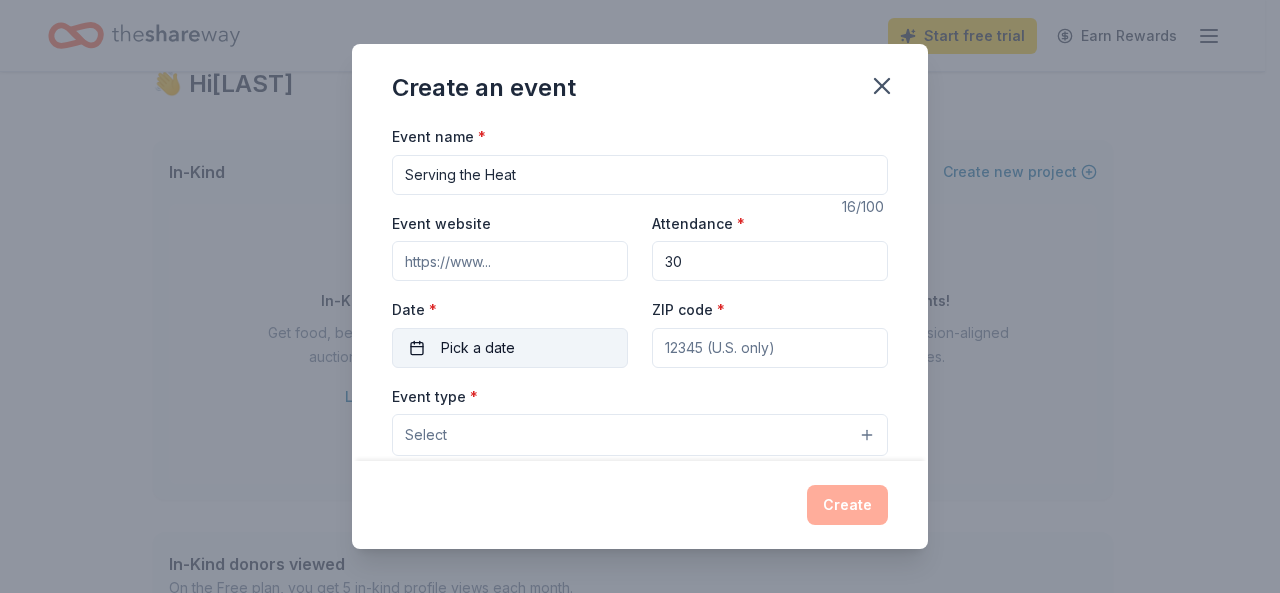 type on "3" 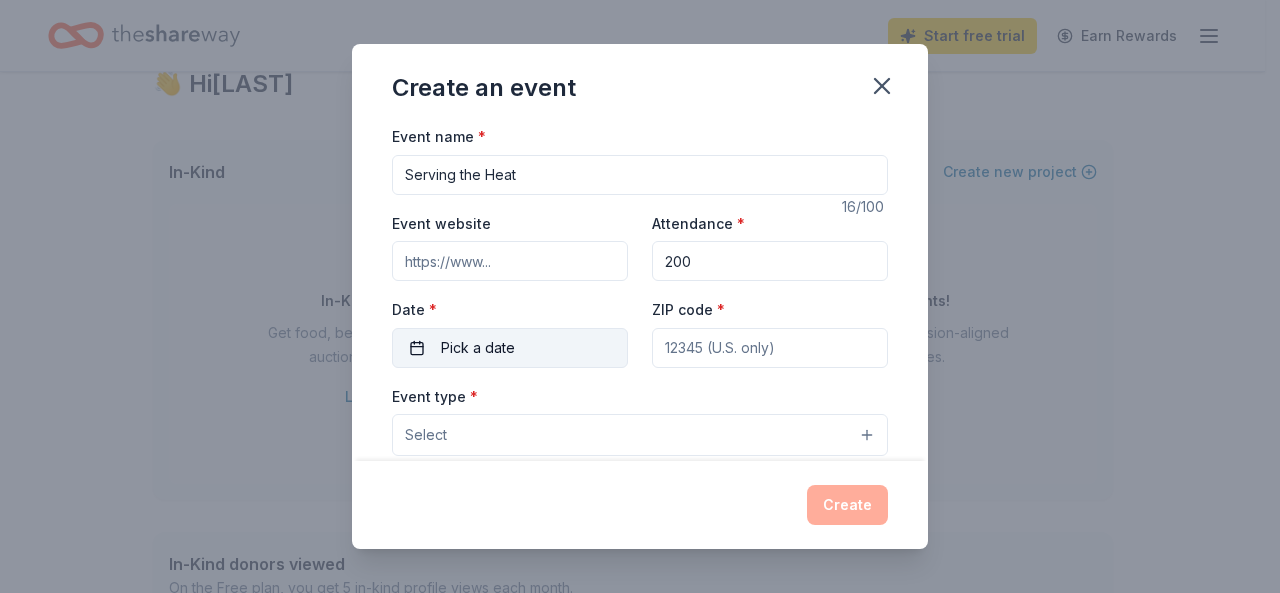 type on "200" 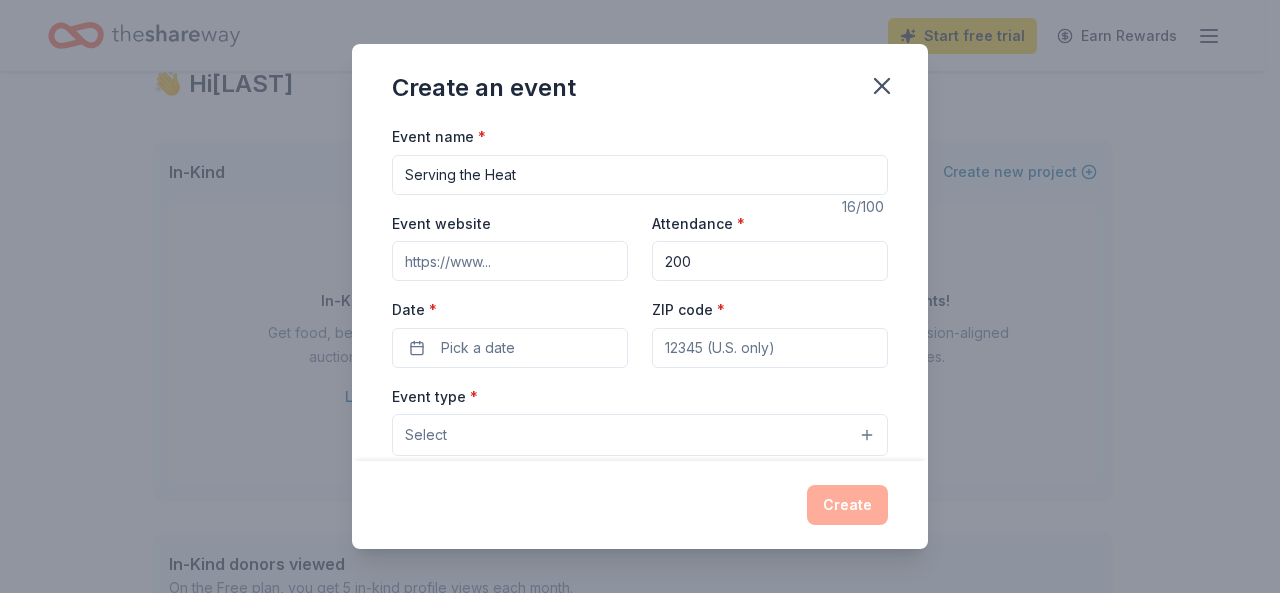 click on "Event website Attendance * 200 Date * Pick a date ZIP code *" at bounding box center (640, 289) 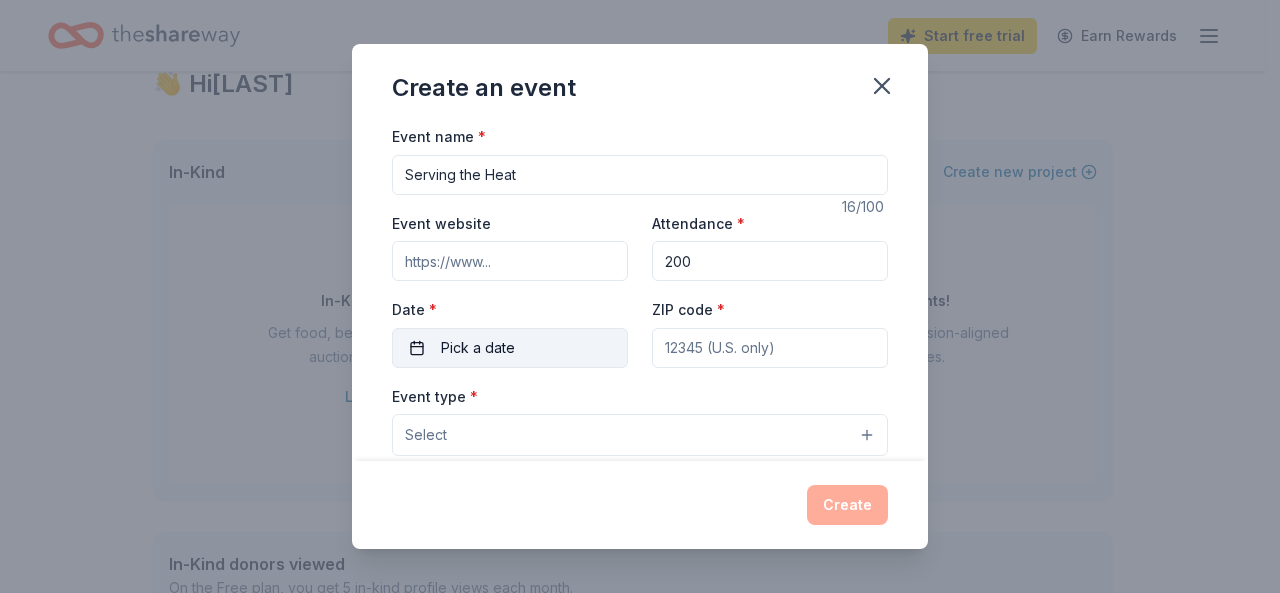 click on "Pick a date" at bounding box center [510, 348] 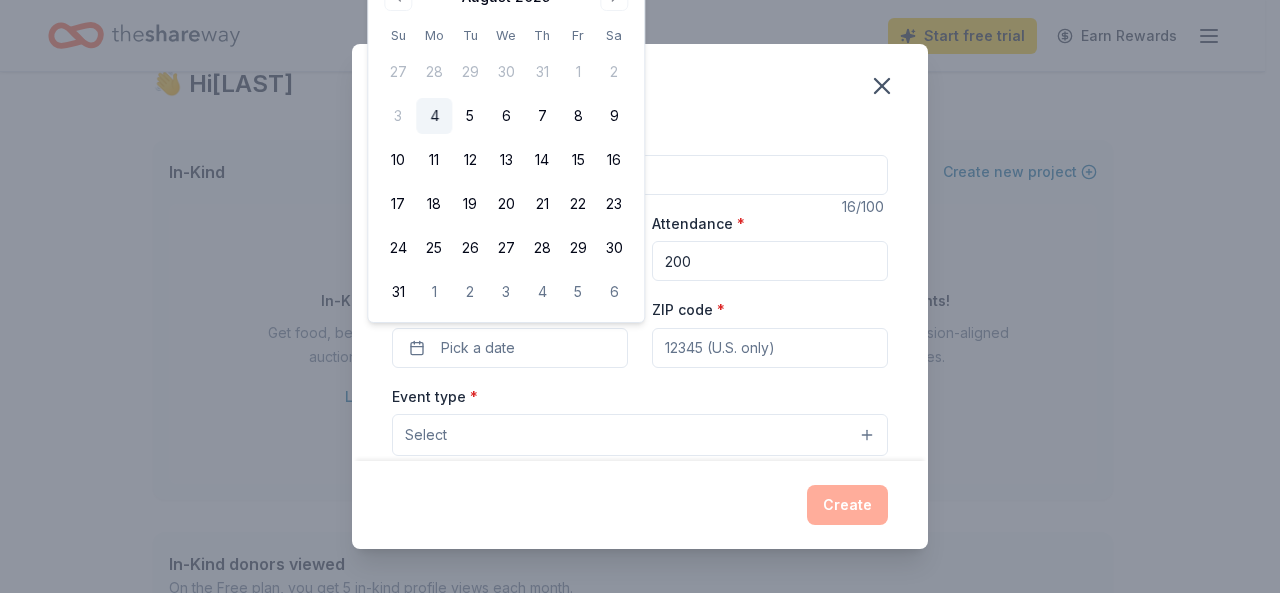 click on "Create an event Event name * Serving the Heat 16 /100 Event website Attendance * 200 Date * Pick a date ZIP code * Event type * Select Demographic Select We use this information to help brands find events with their target demographic to sponsor their products. Mailing address Apt/unit Description What are you looking for? * Auction & raffle Meals Snacks Desserts Alcohol Beverages Send me reminders Email me reminders of donor application deadlines Recurring event Create" at bounding box center (640, 296) 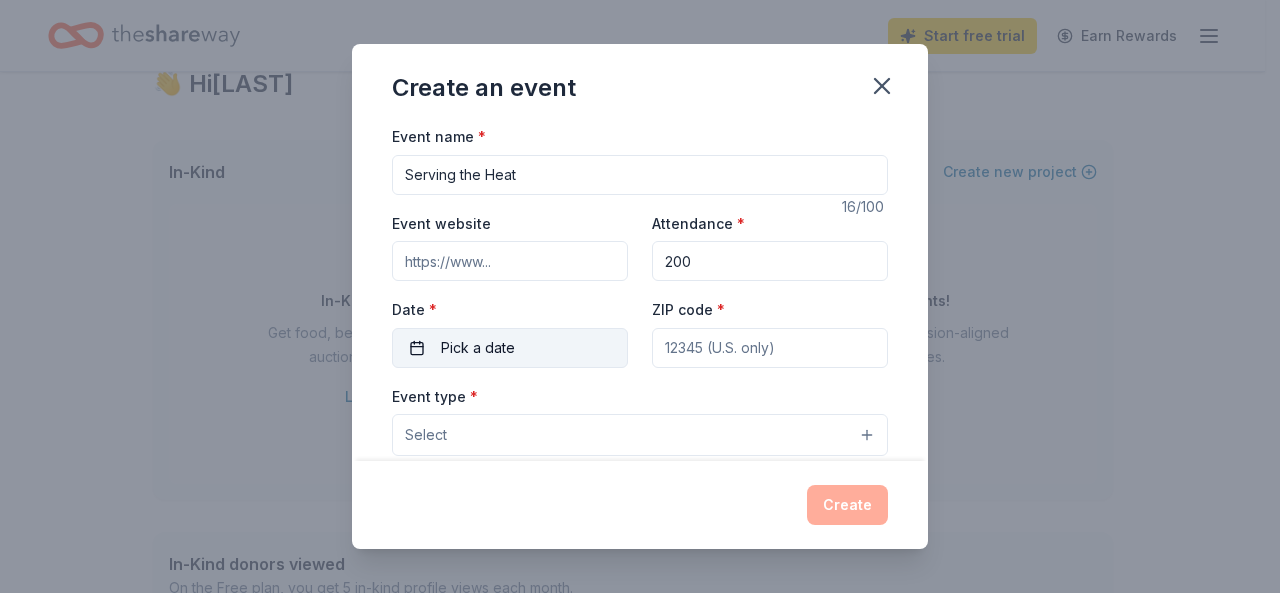 click on "Pick a date" at bounding box center (510, 348) 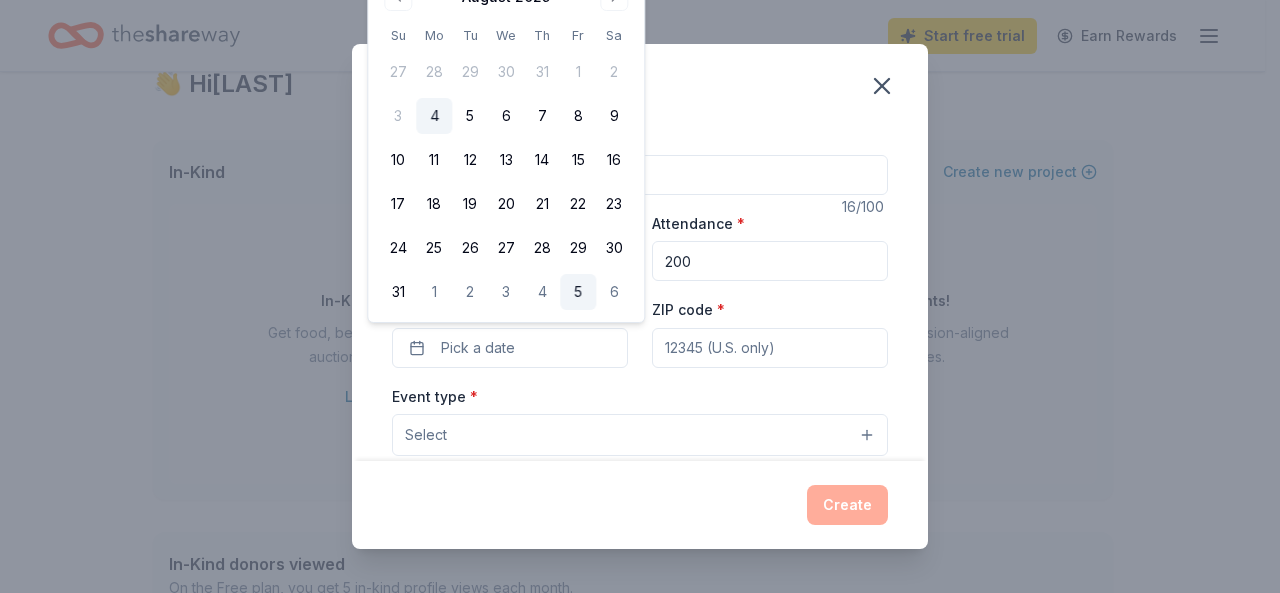 click on "5" at bounding box center [578, 292] 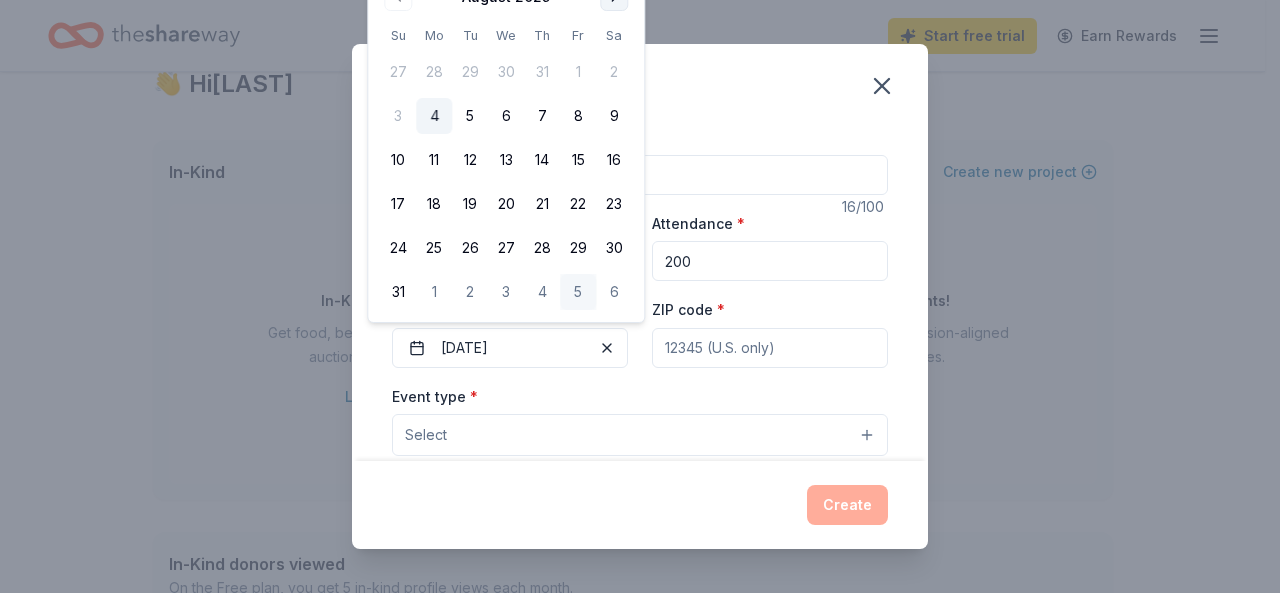 click at bounding box center [614, -3] 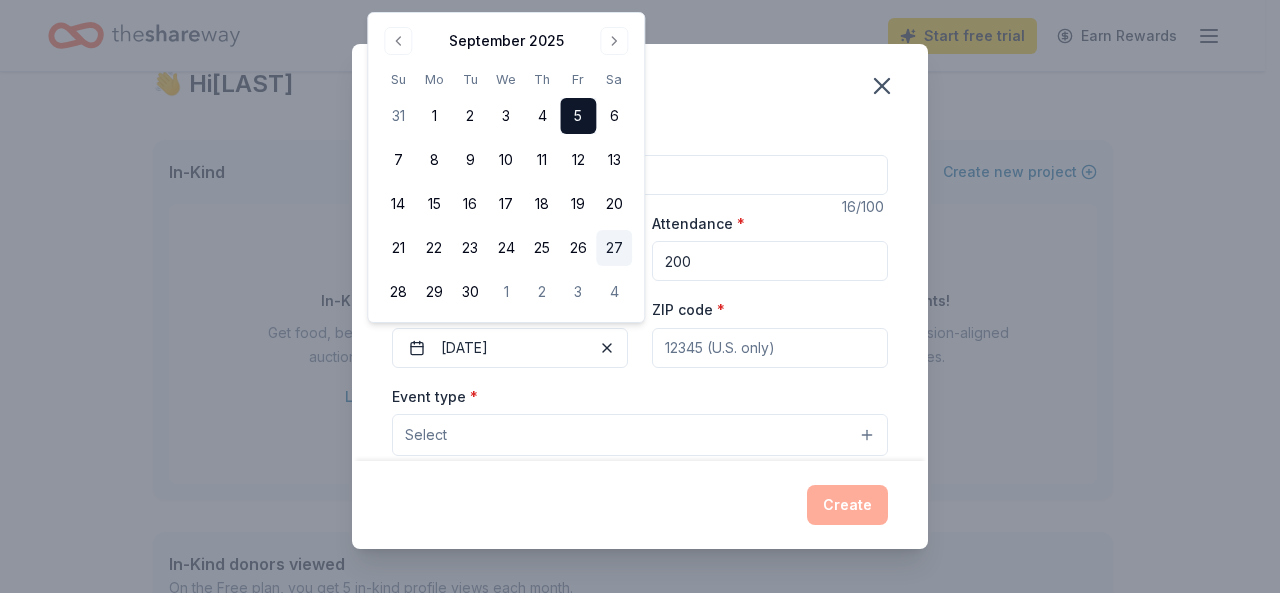 click on "27" at bounding box center (614, 248) 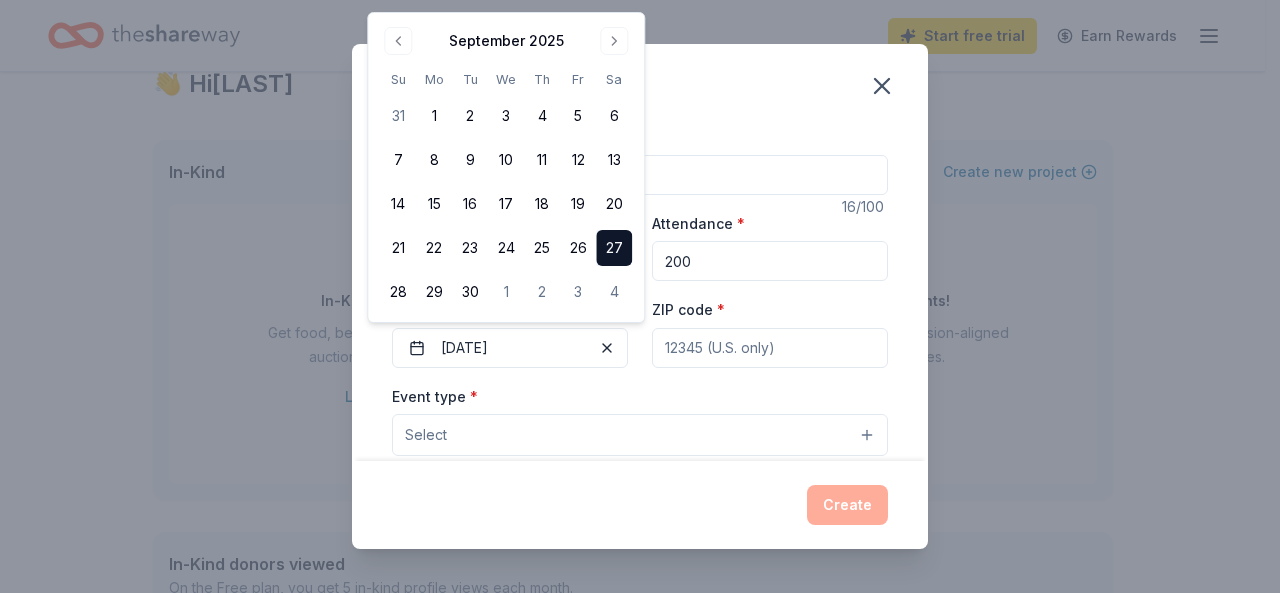 click on "ZIP code *" at bounding box center [770, 348] 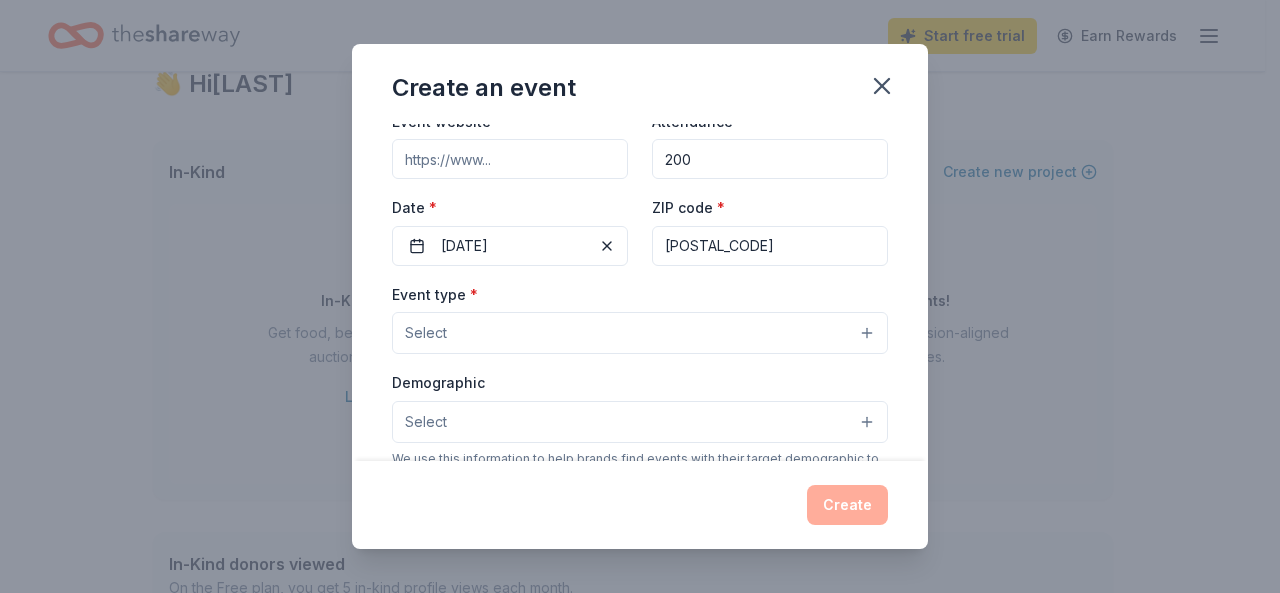 scroll, scrollTop: 110, scrollLeft: 0, axis: vertical 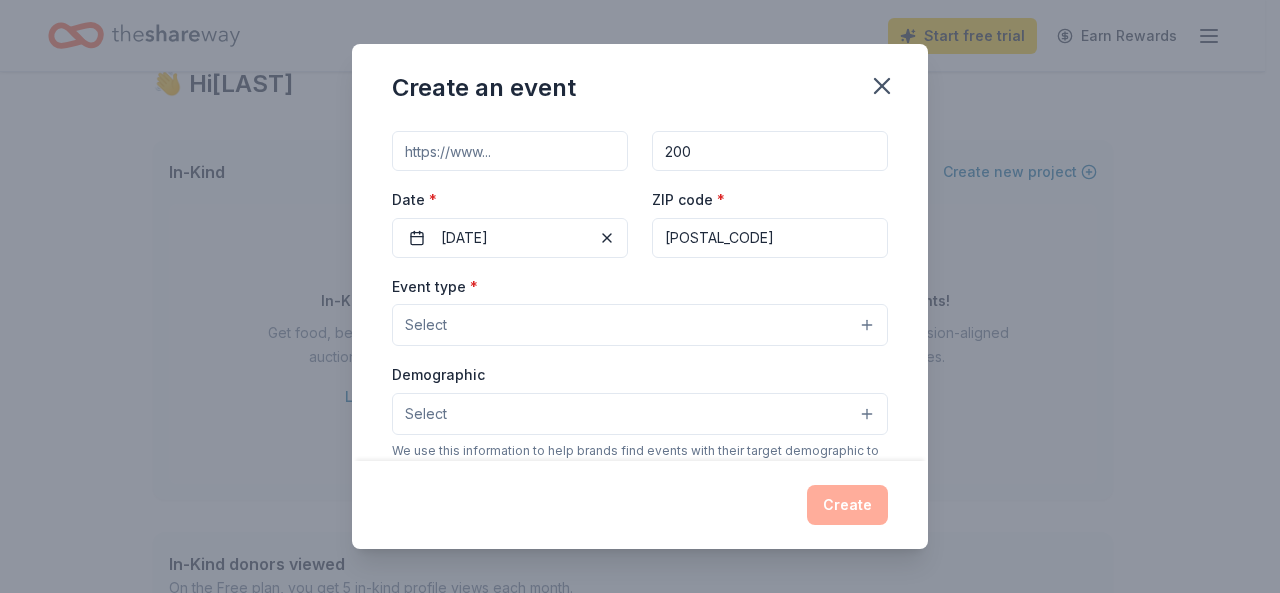 type on "70065" 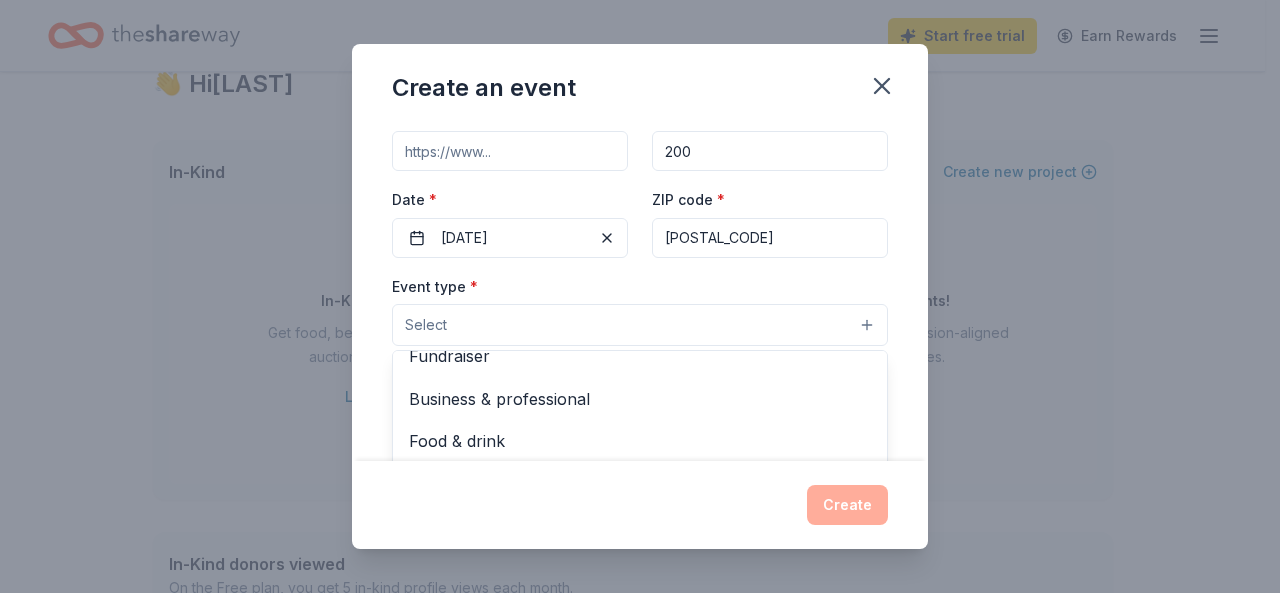 scroll, scrollTop: 18, scrollLeft: 0, axis: vertical 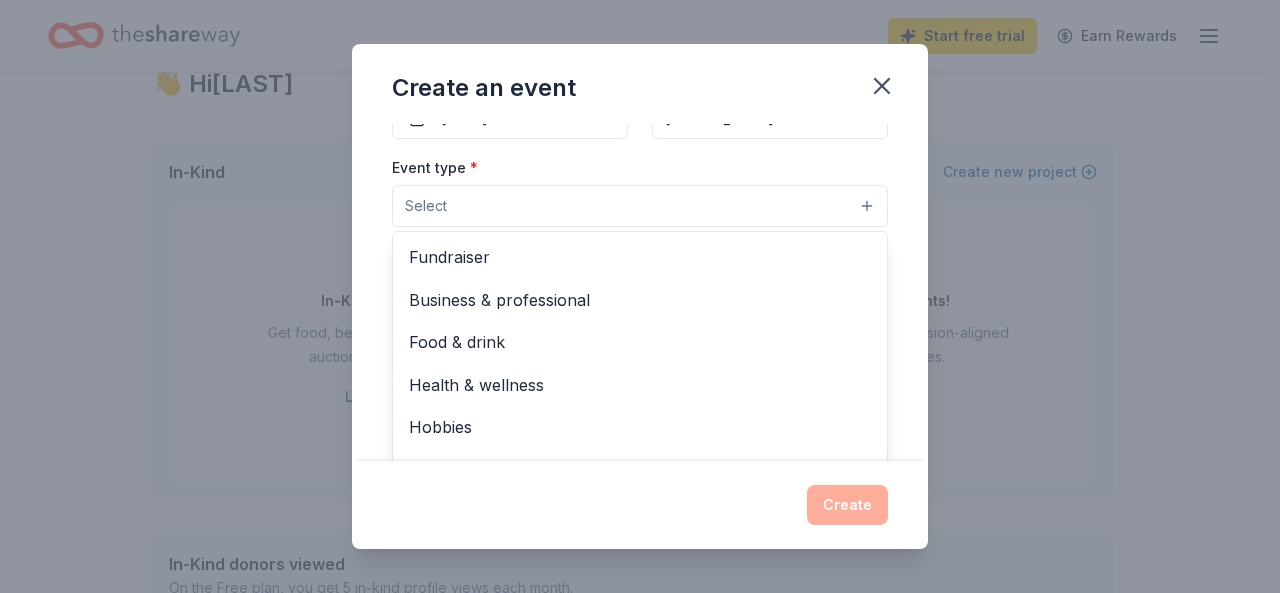 click on "Fundraiser" at bounding box center [640, 257] 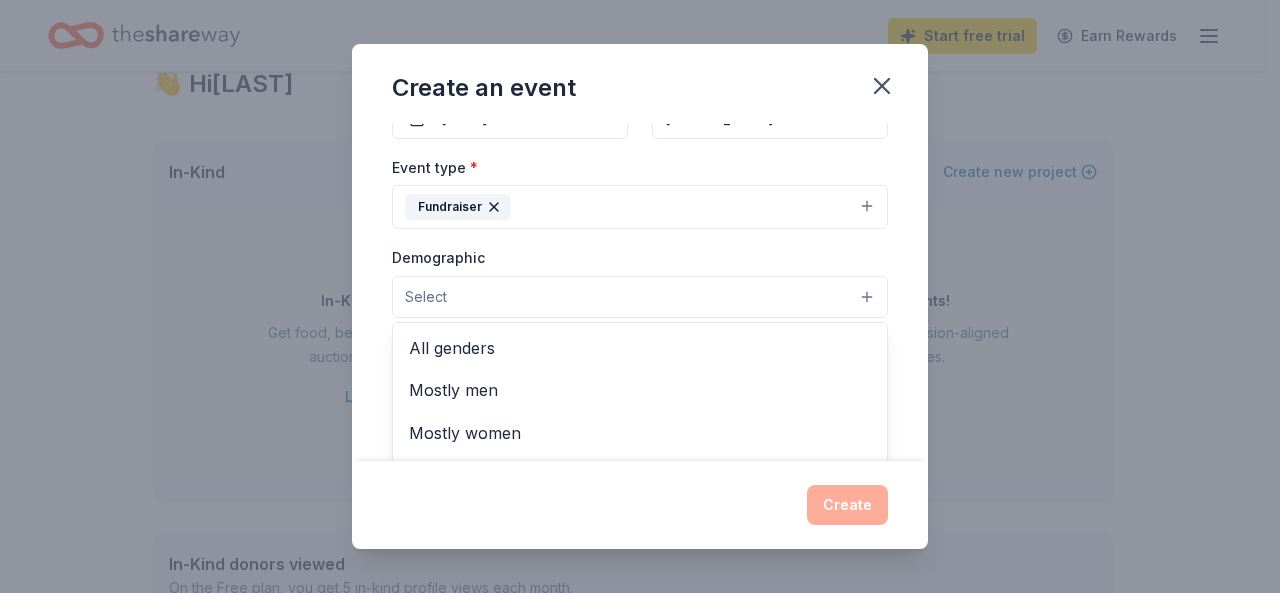 click on "Select" at bounding box center (640, 297) 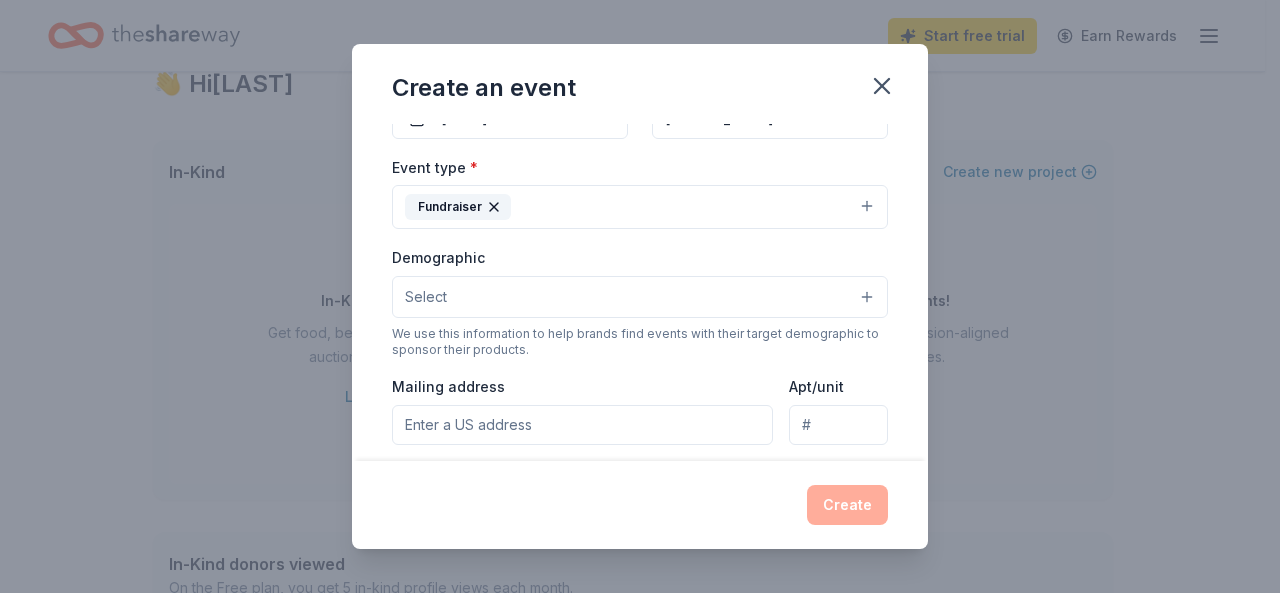 click on "Select" at bounding box center (640, 297) 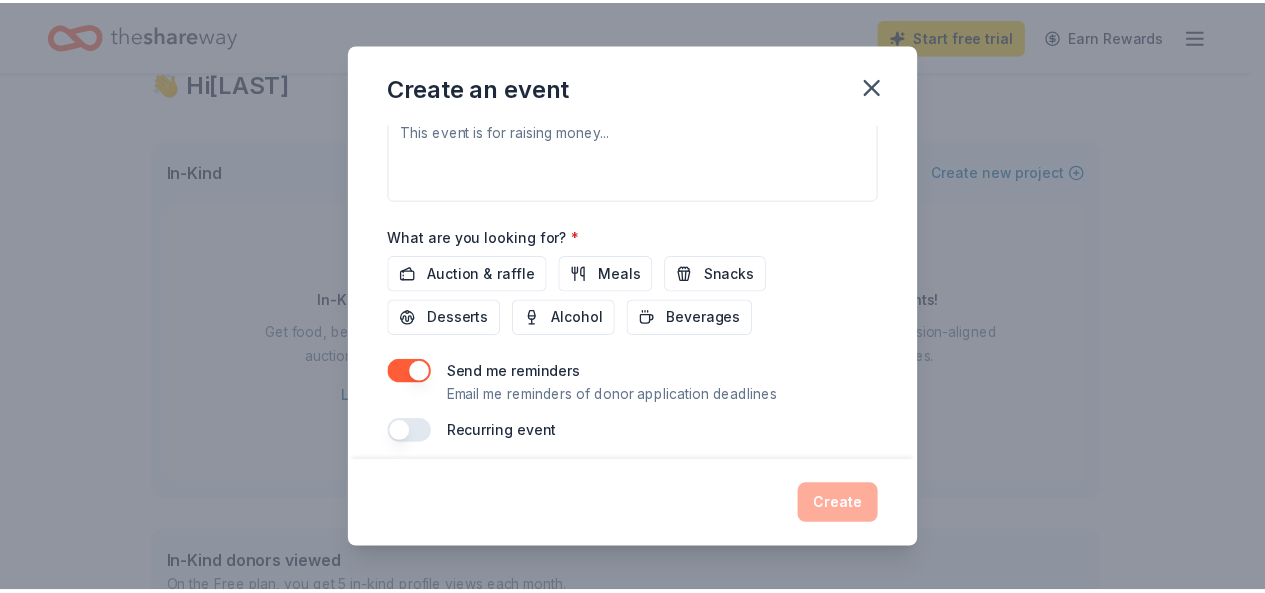 scroll, scrollTop: 615, scrollLeft: 0, axis: vertical 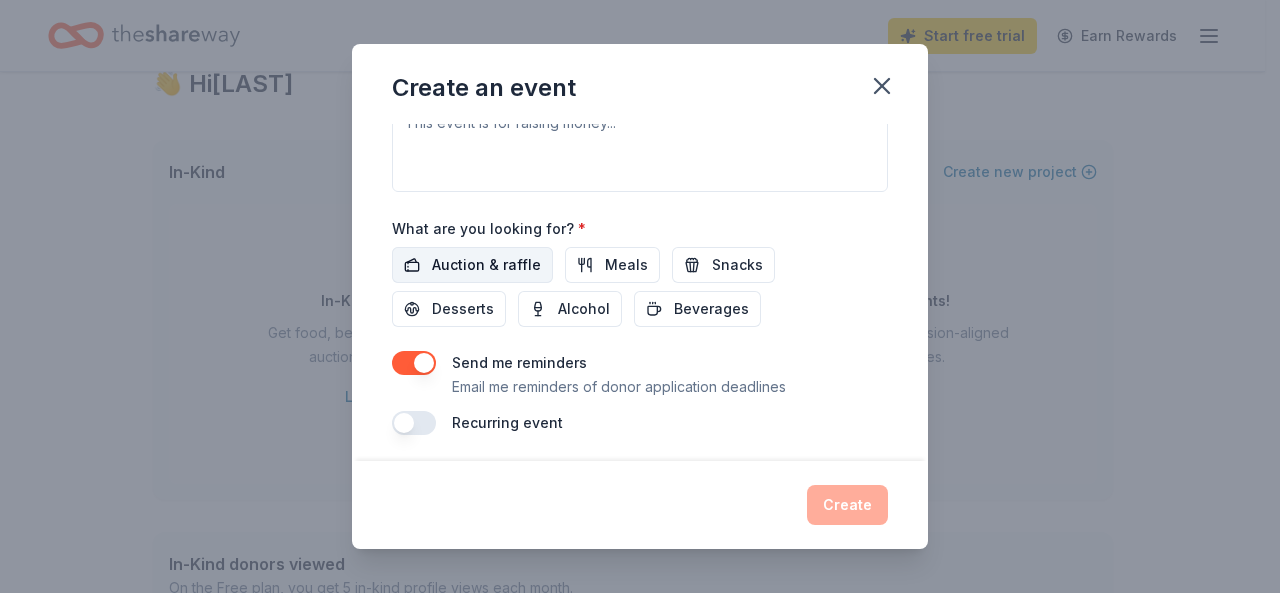 click on "Auction & raffle" at bounding box center [486, 265] 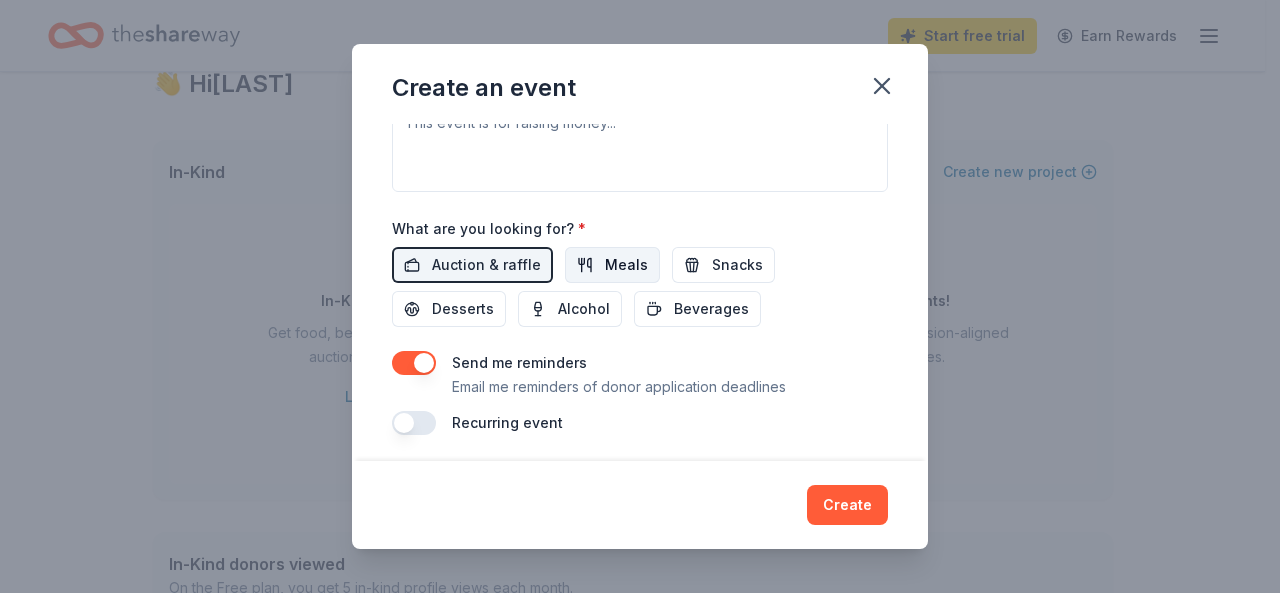 click on "Meals" at bounding box center [612, 265] 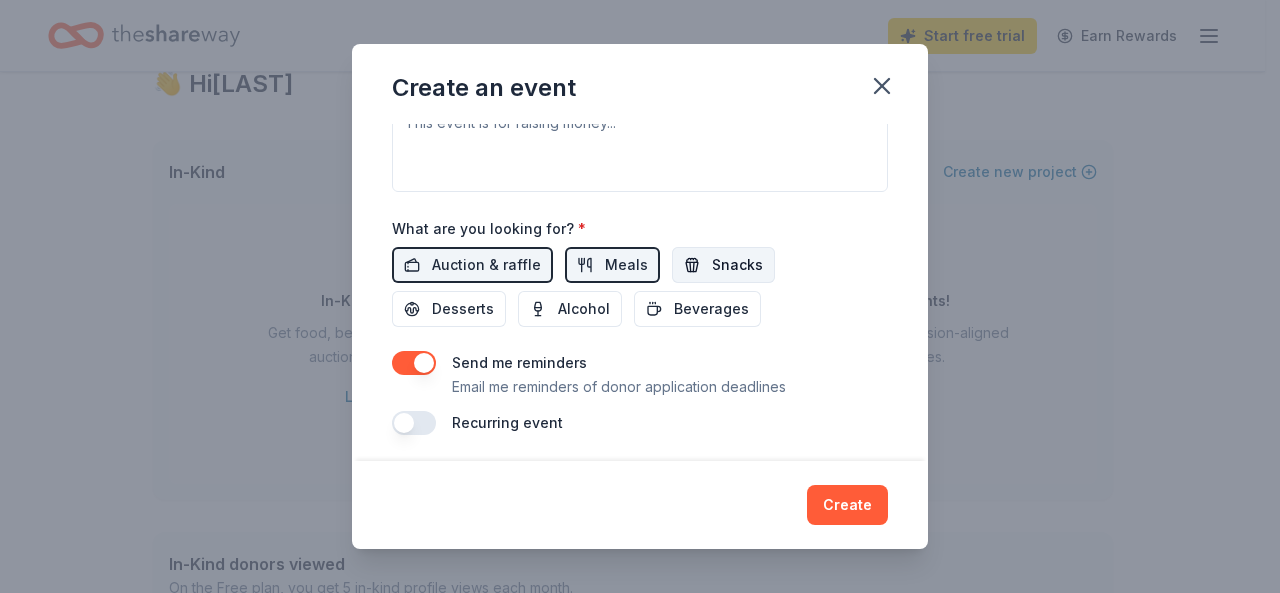 click on "Snacks" at bounding box center [737, 265] 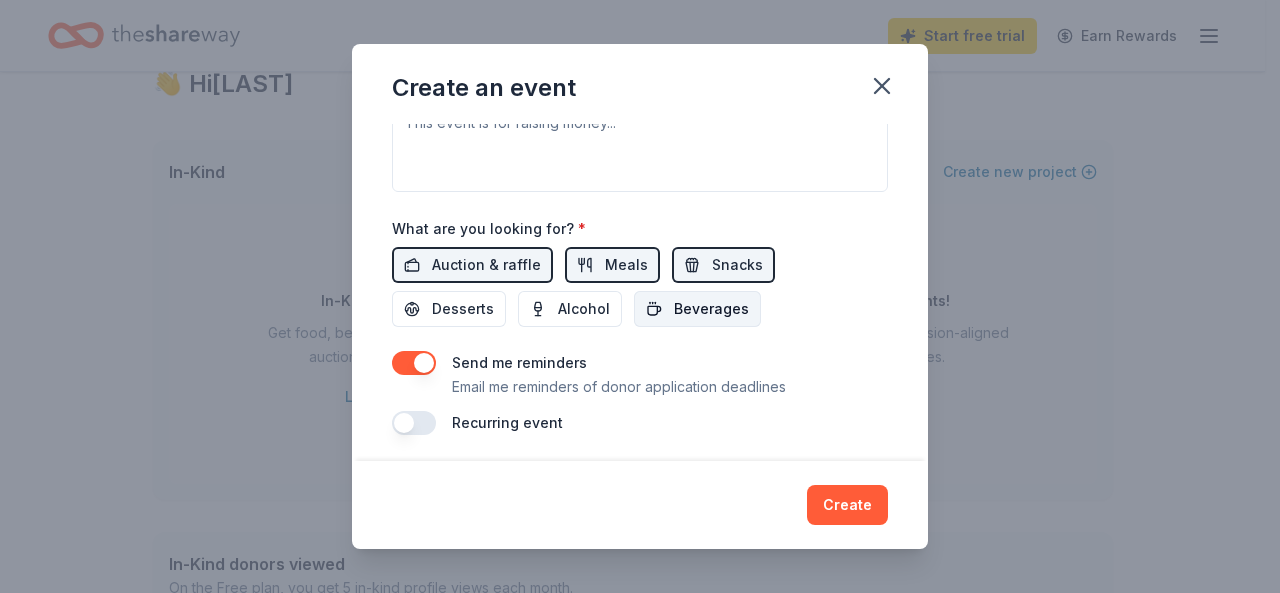 click on "Beverages" at bounding box center [711, 309] 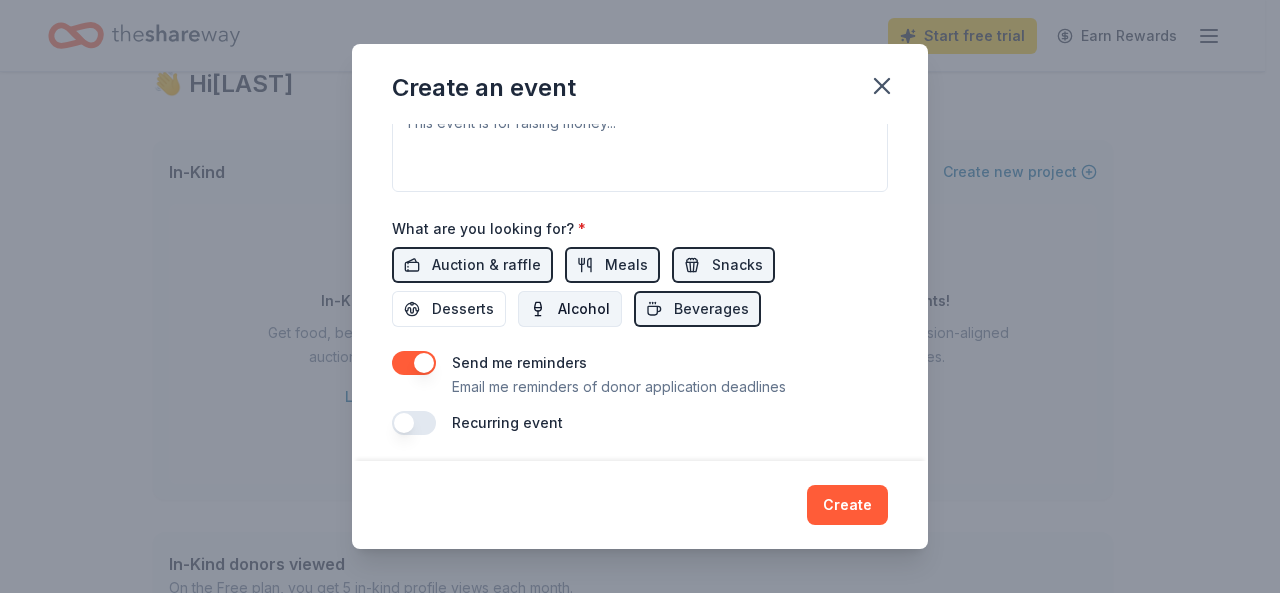 click on "Alcohol" at bounding box center (584, 309) 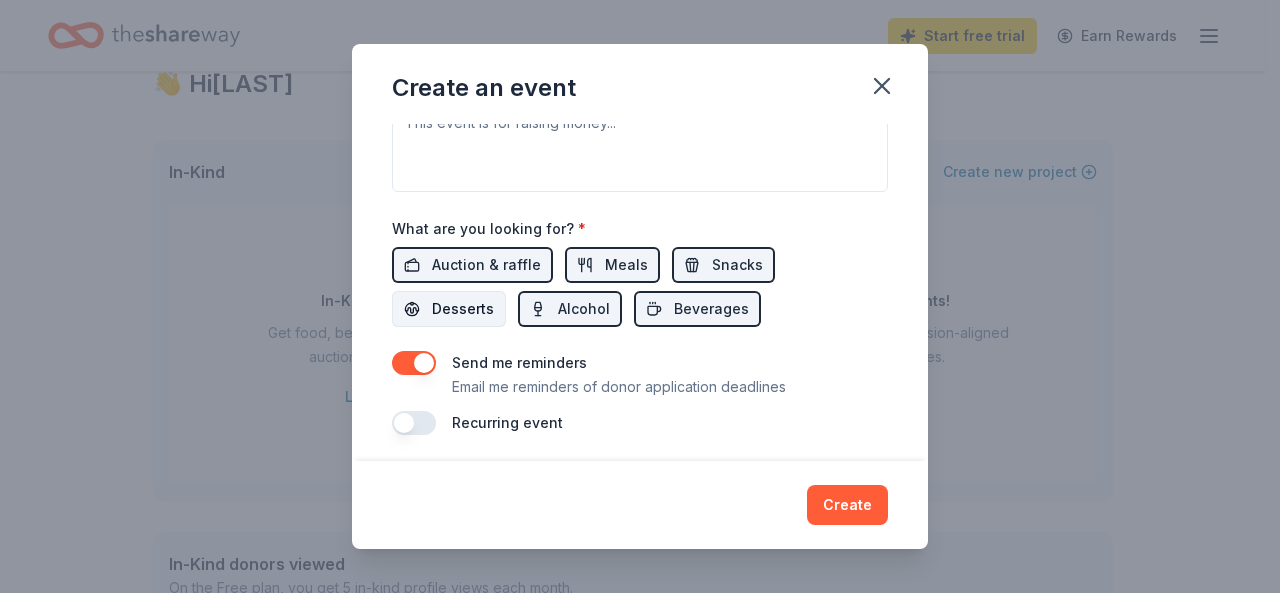 click on "Desserts" at bounding box center (463, 309) 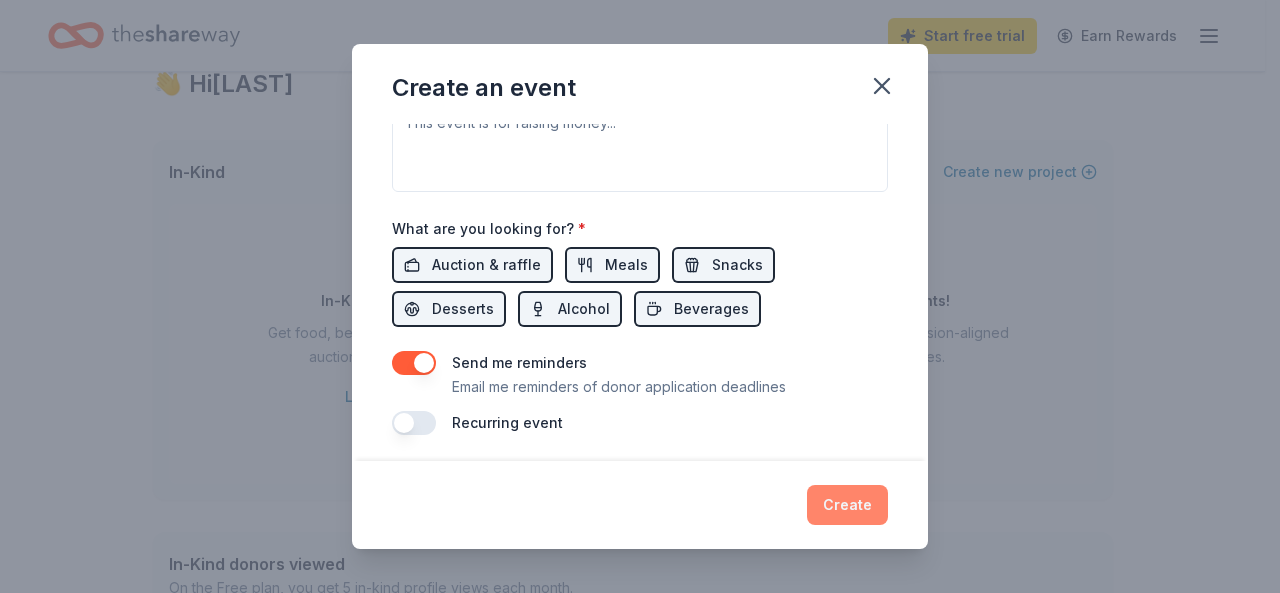 click on "Create" at bounding box center (847, 505) 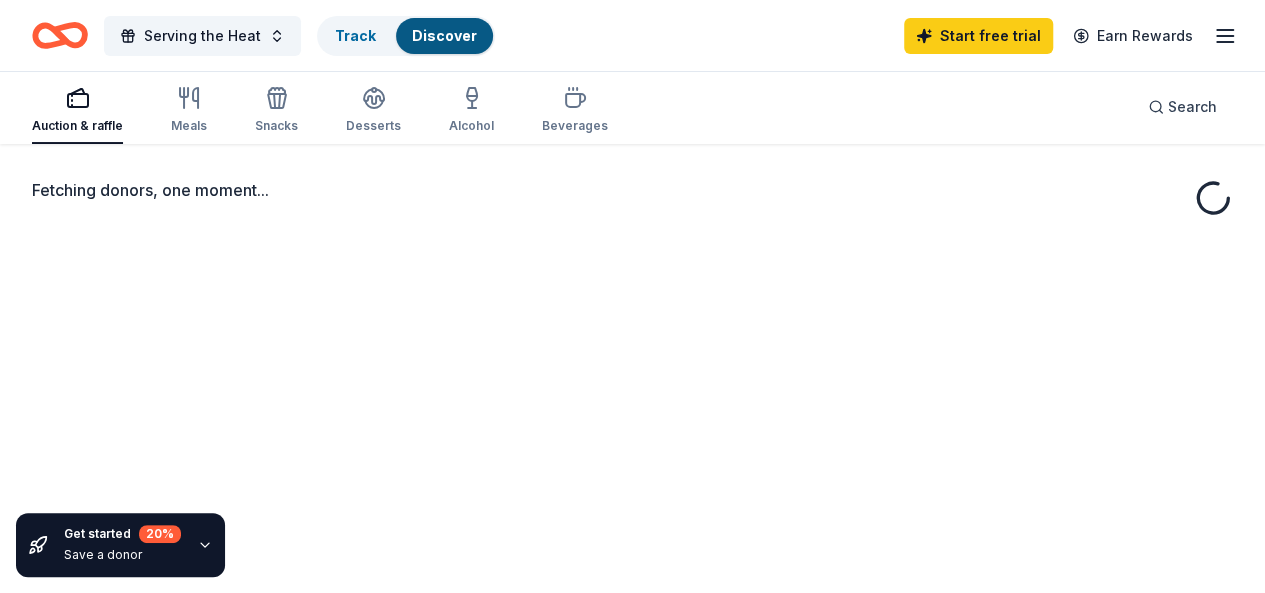 scroll, scrollTop: 0, scrollLeft: 0, axis: both 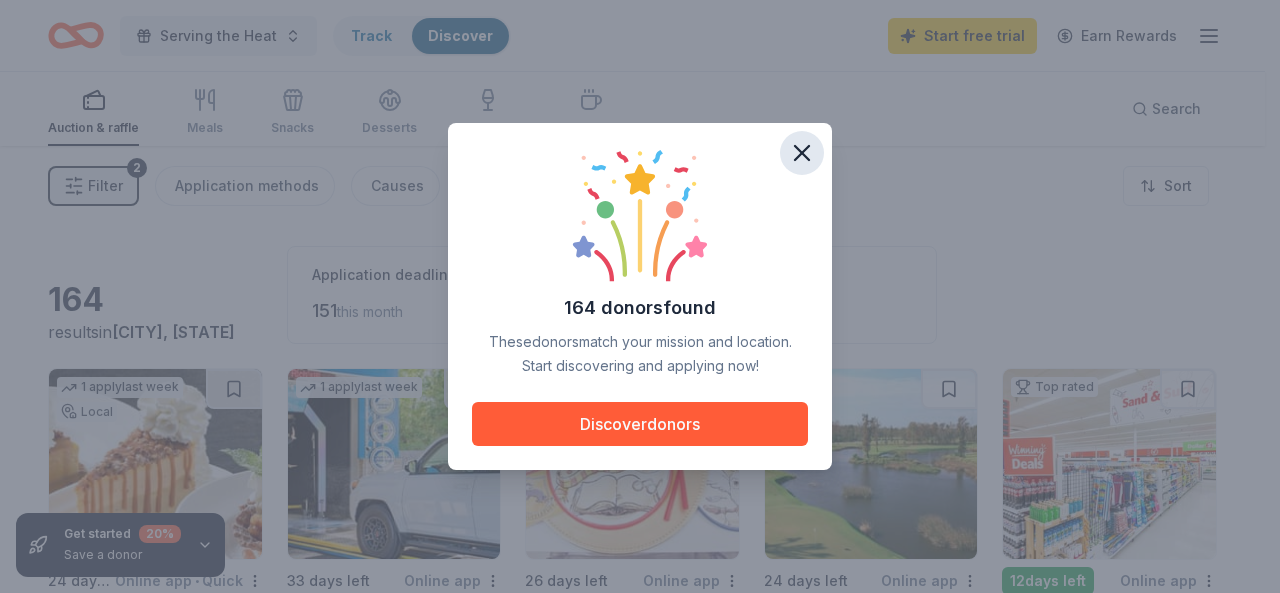 click 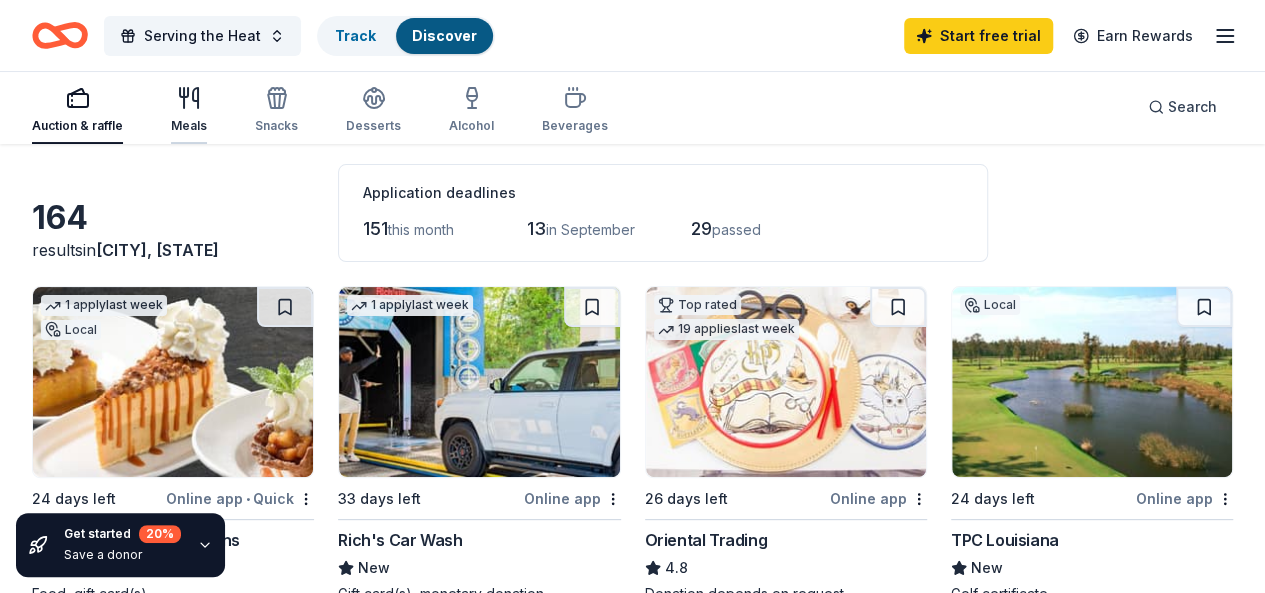 scroll, scrollTop: 0, scrollLeft: 0, axis: both 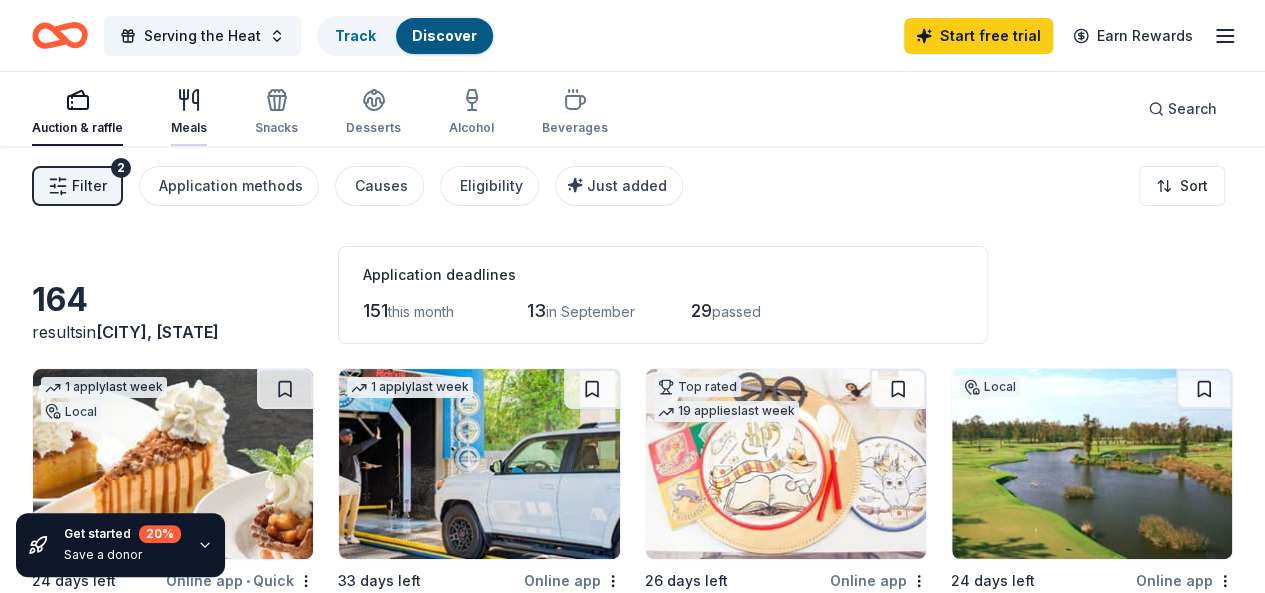 click 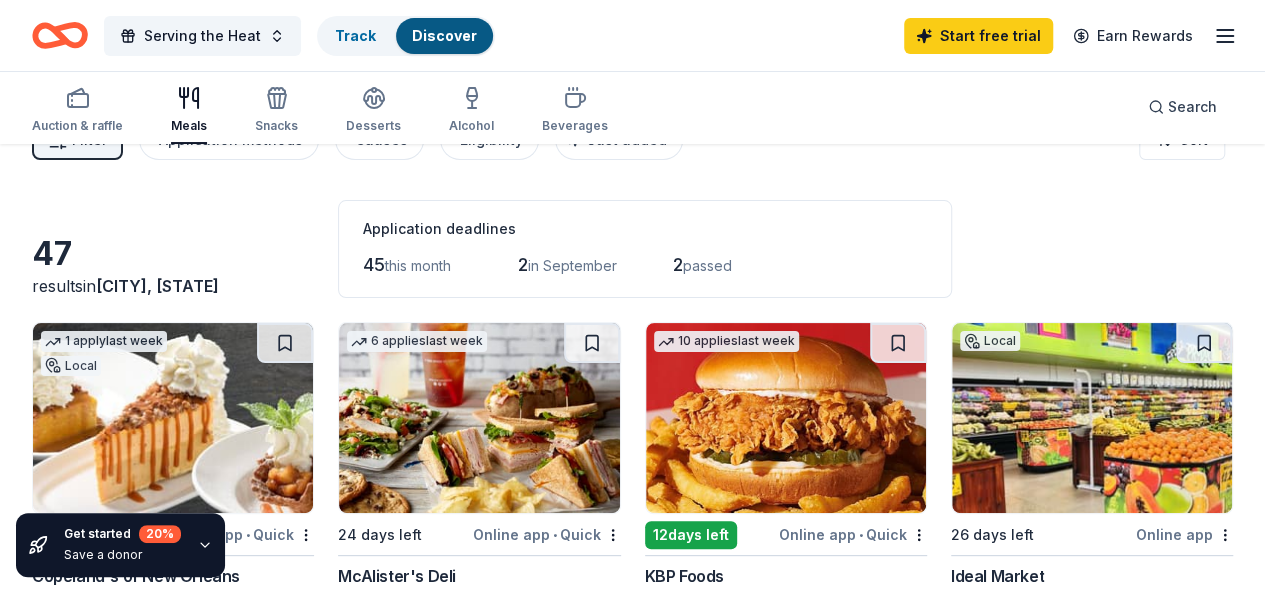 scroll, scrollTop: 0, scrollLeft: 0, axis: both 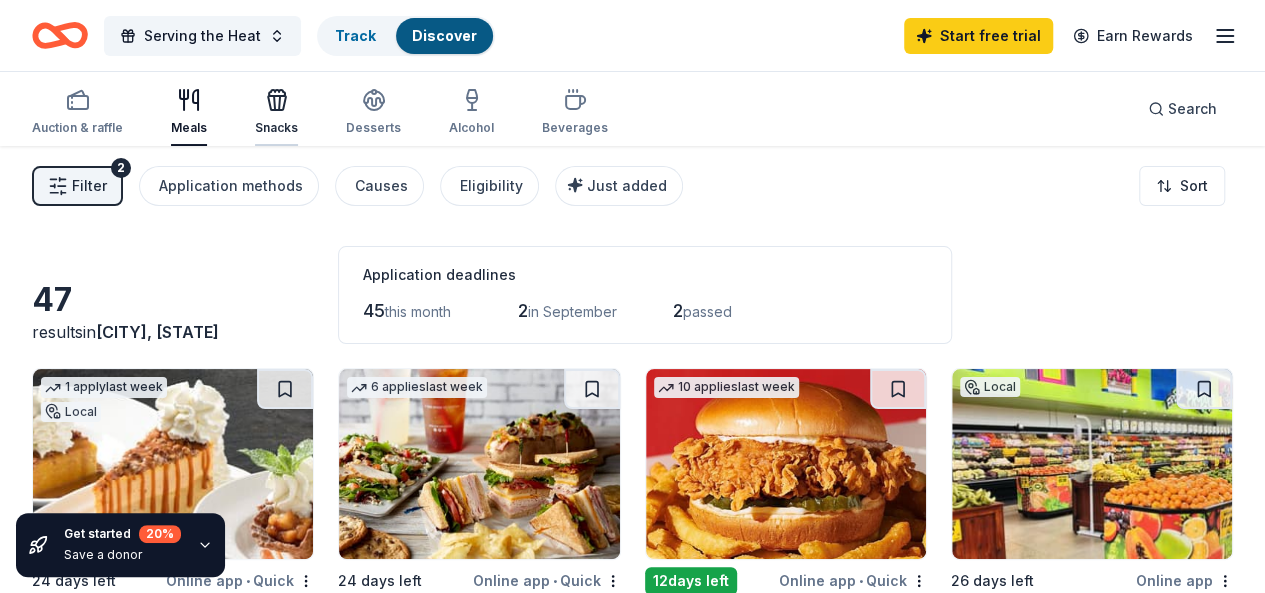 click 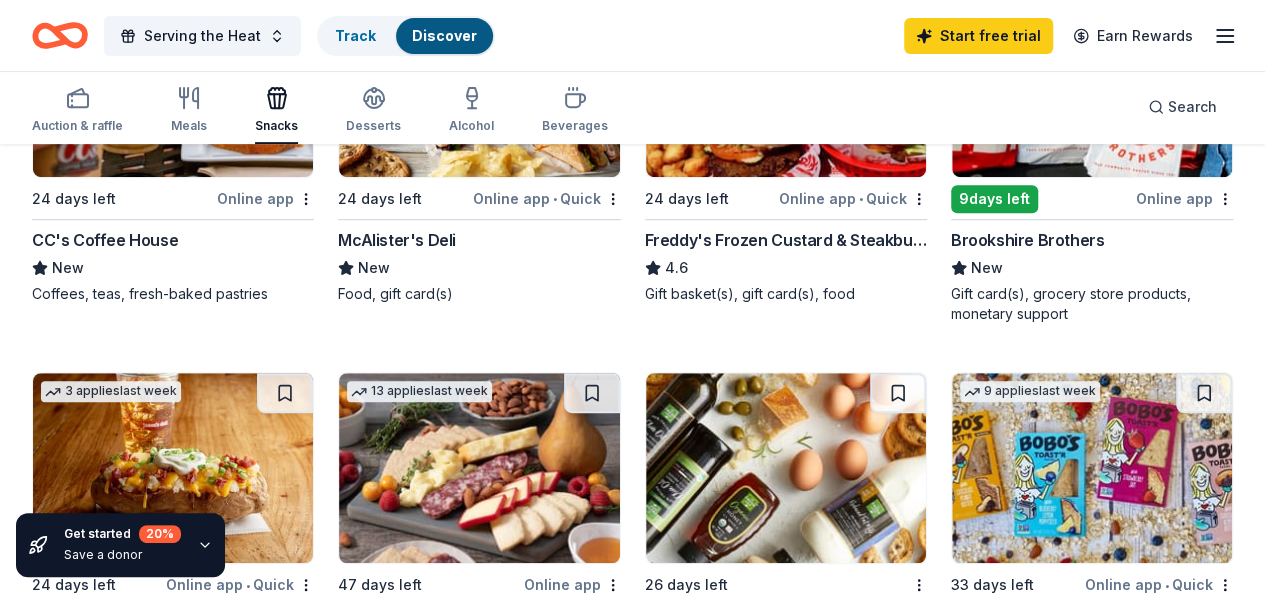 scroll, scrollTop: 431, scrollLeft: 0, axis: vertical 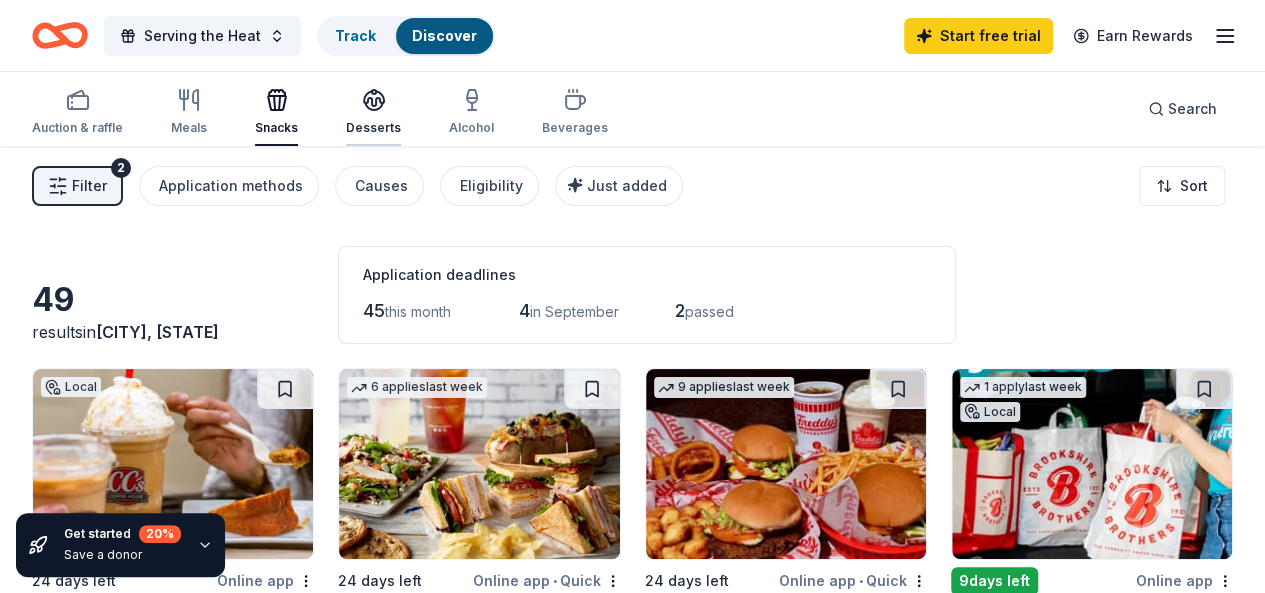 click 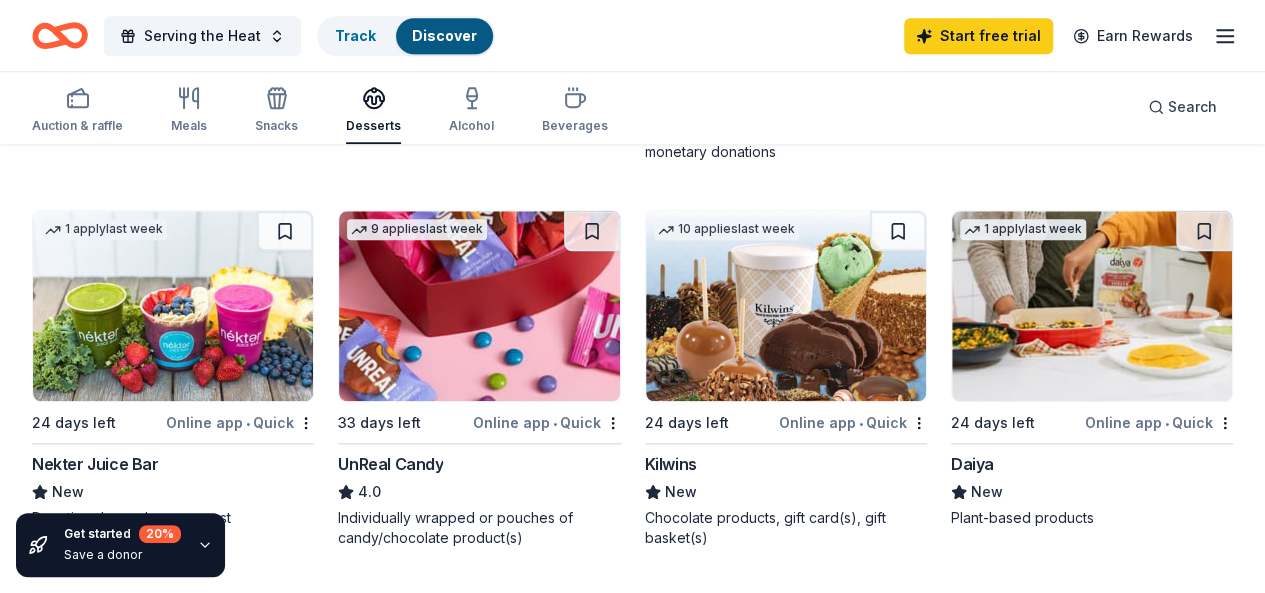 scroll, scrollTop: 939, scrollLeft: 0, axis: vertical 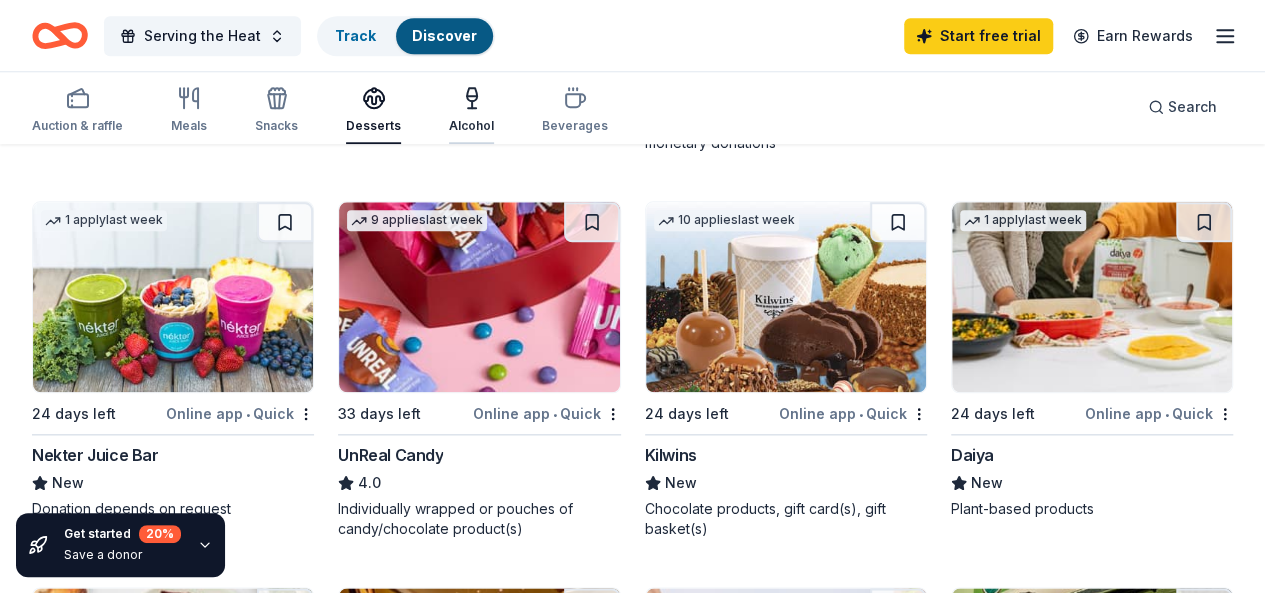 click 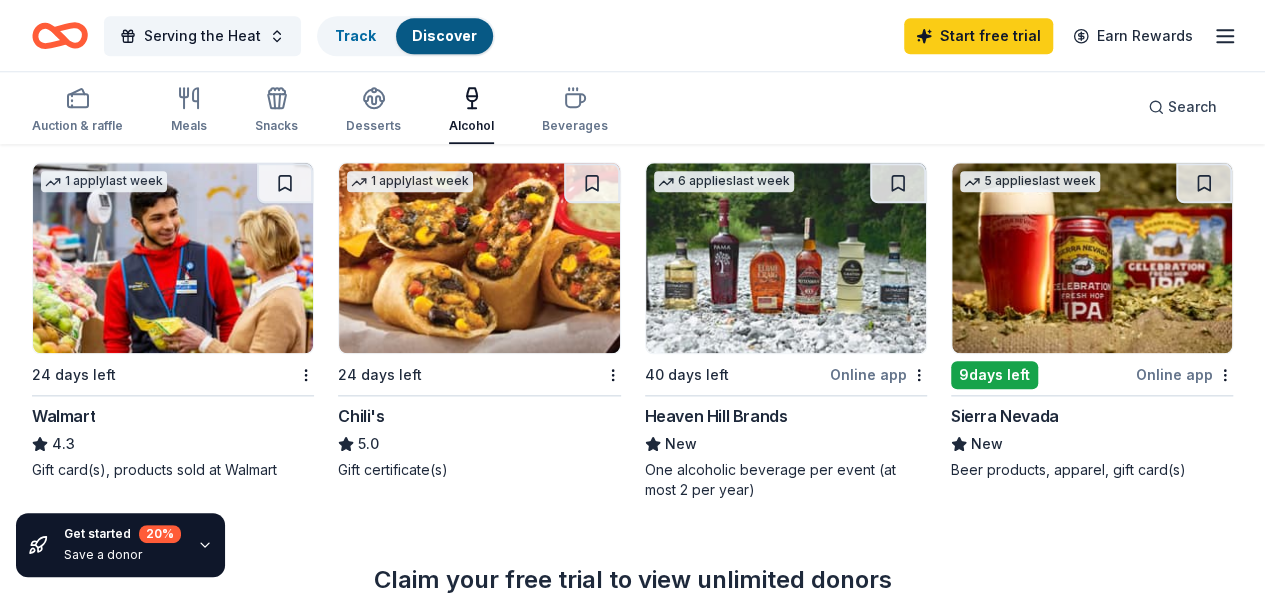 scroll, scrollTop: 988, scrollLeft: 0, axis: vertical 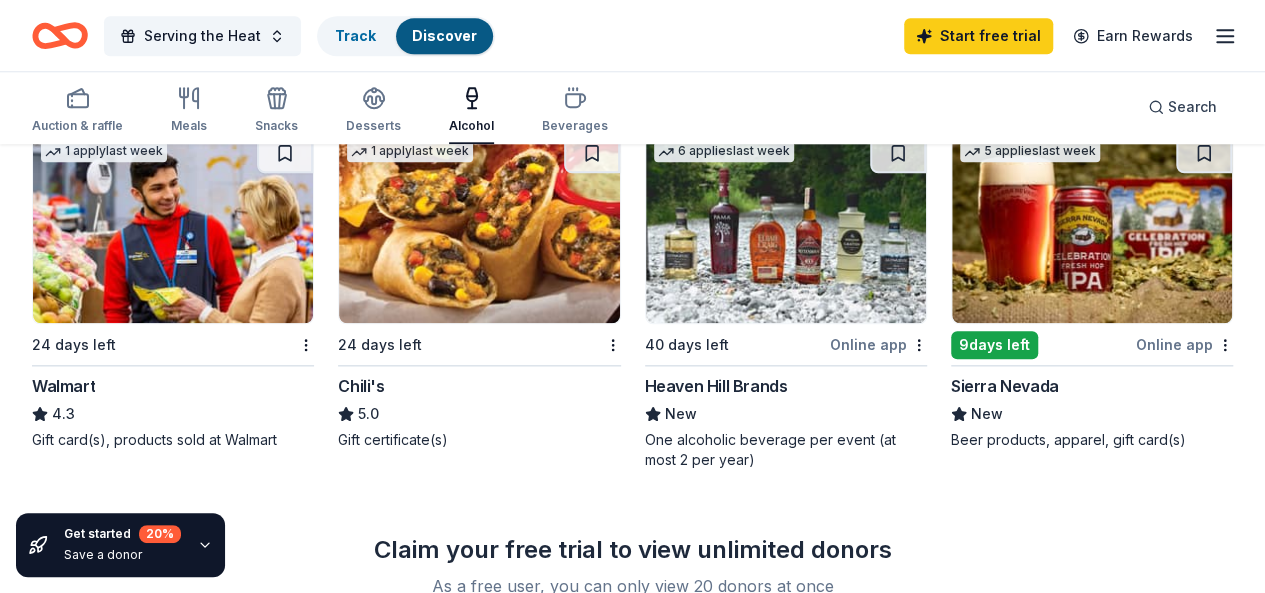 click at bounding box center (786, 228) 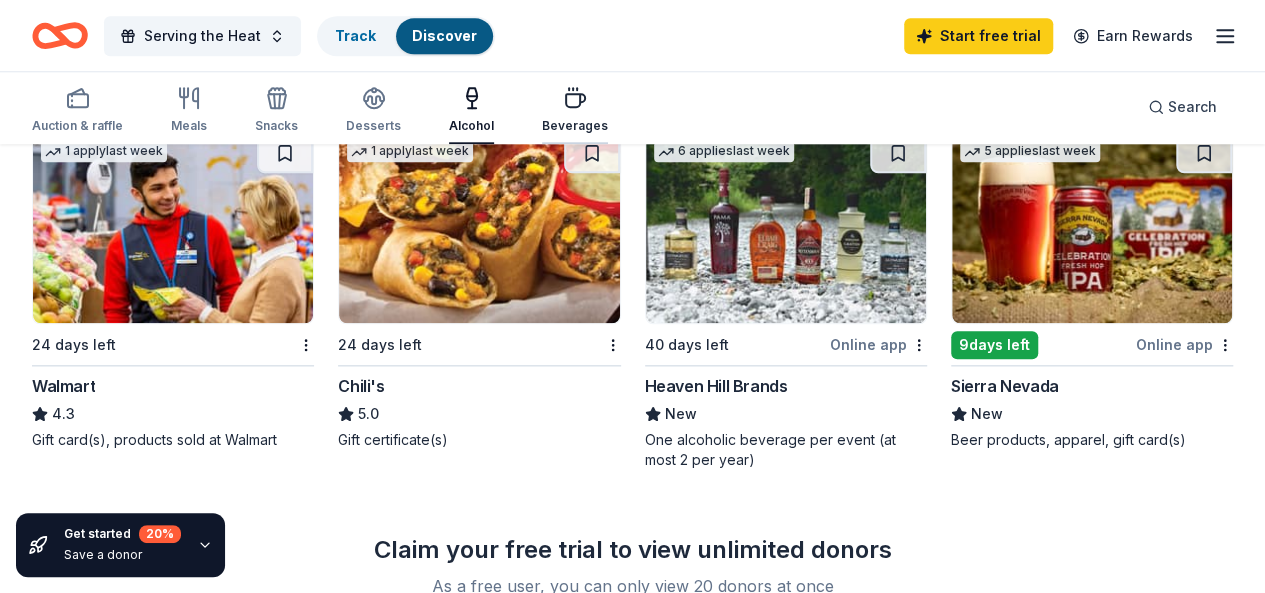 click 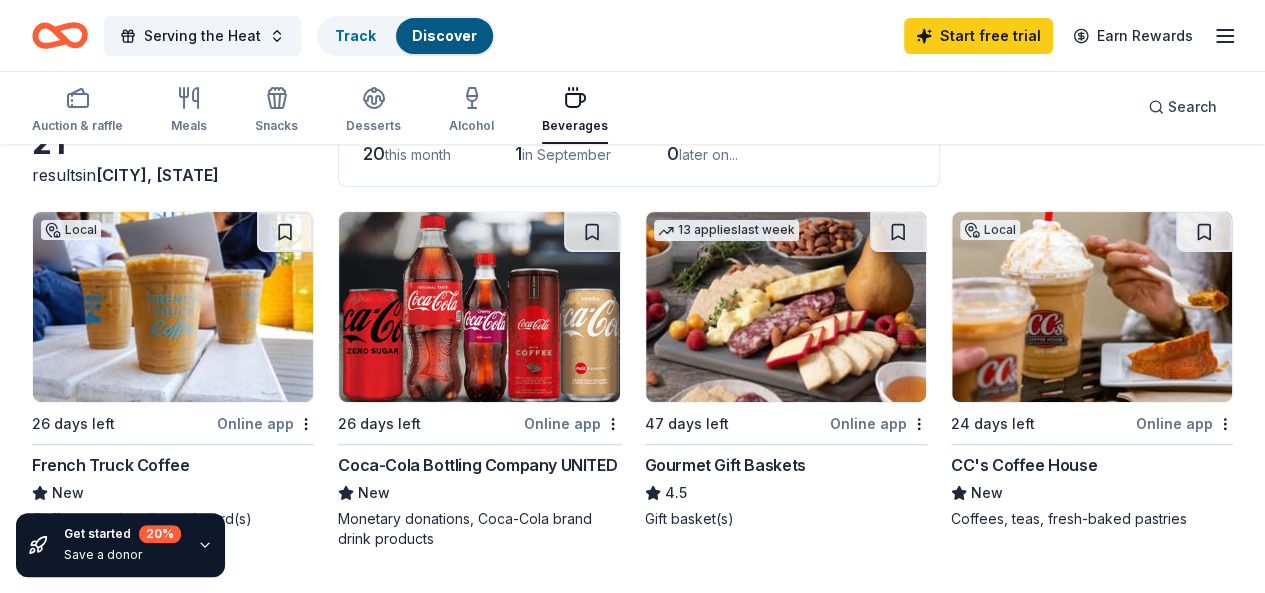 scroll, scrollTop: 160, scrollLeft: 0, axis: vertical 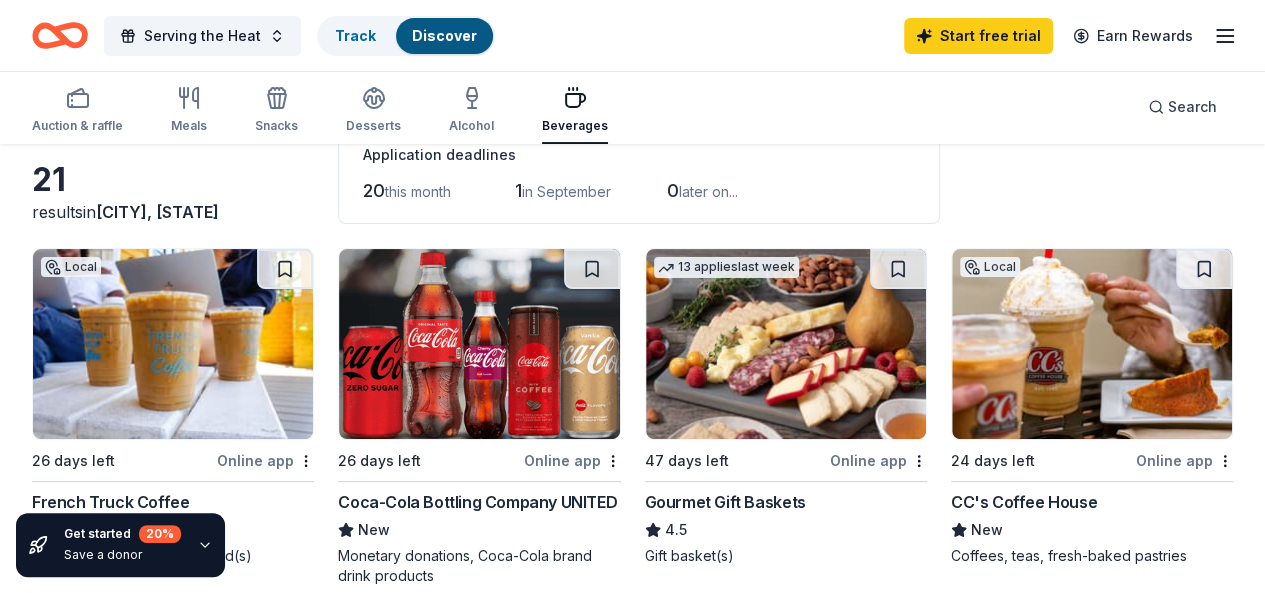 click on "Coca-Cola Bottling Company UNITED" at bounding box center (477, 502) 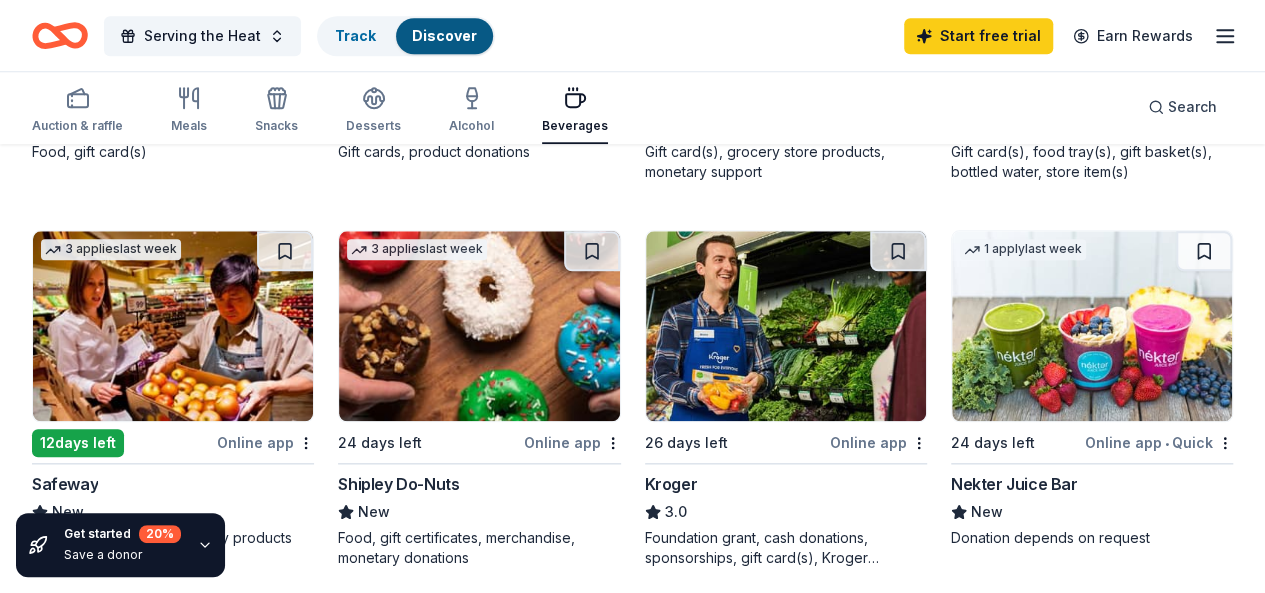 scroll, scrollTop: 910, scrollLeft: 0, axis: vertical 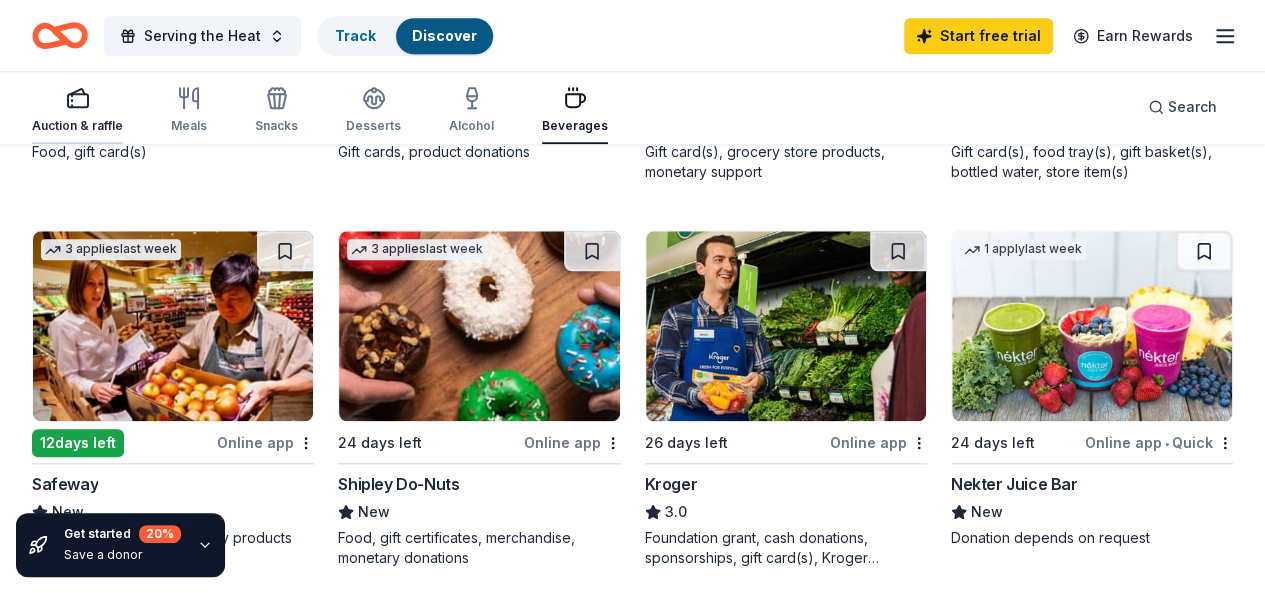 click 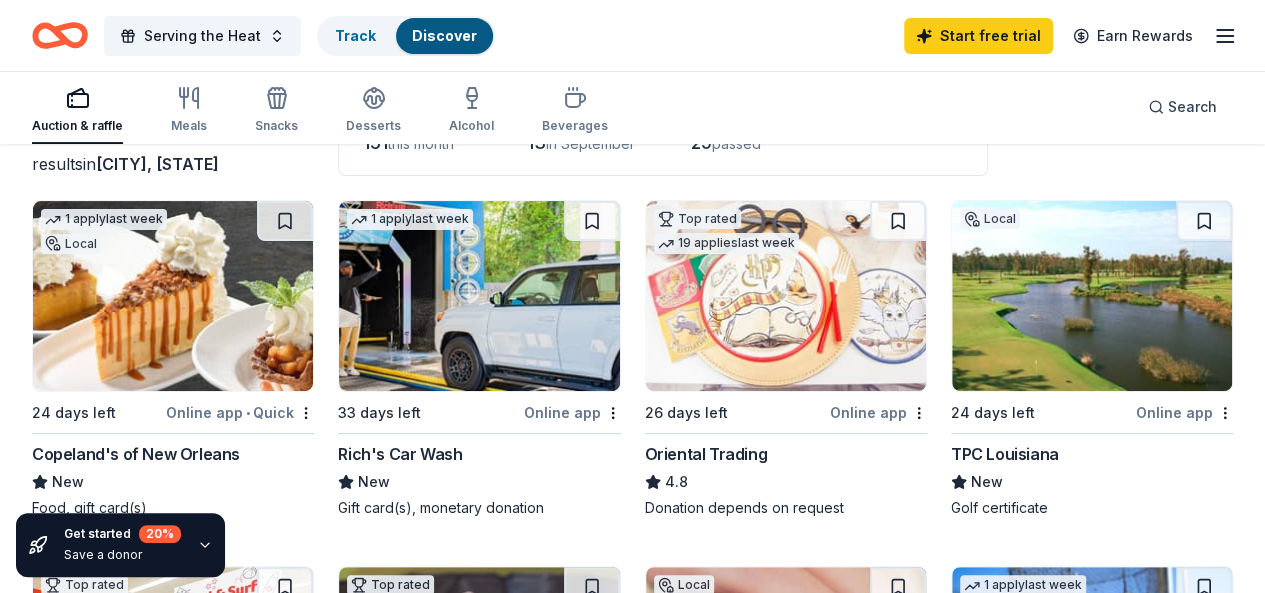 scroll, scrollTop: 180, scrollLeft: 0, axis: vertical 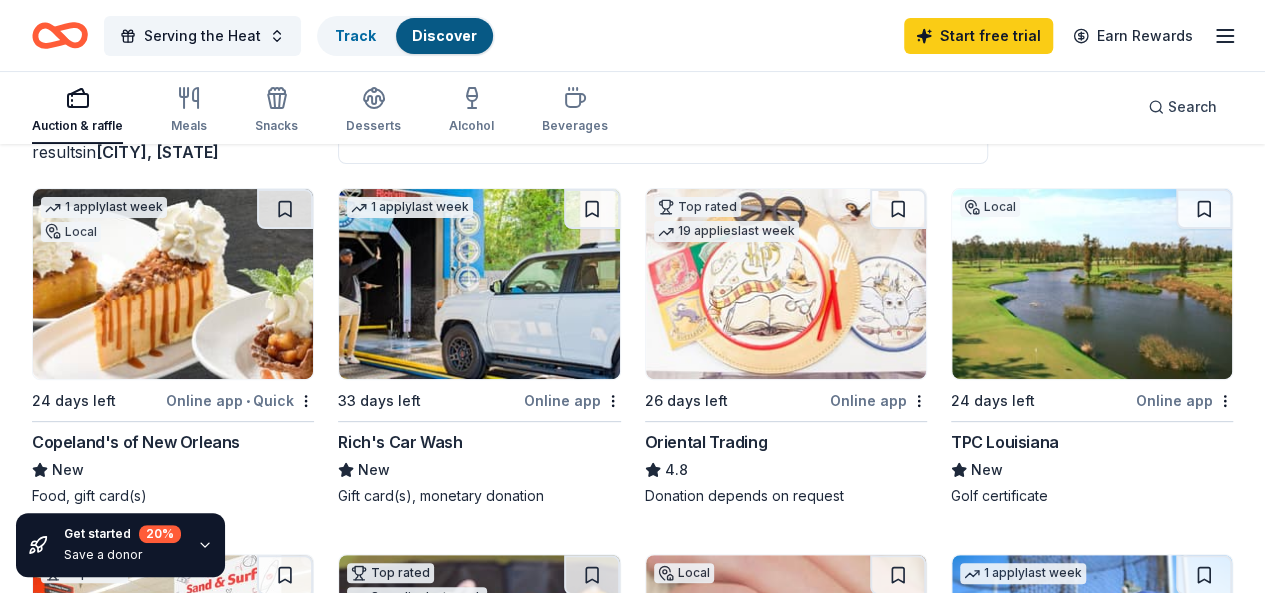 click 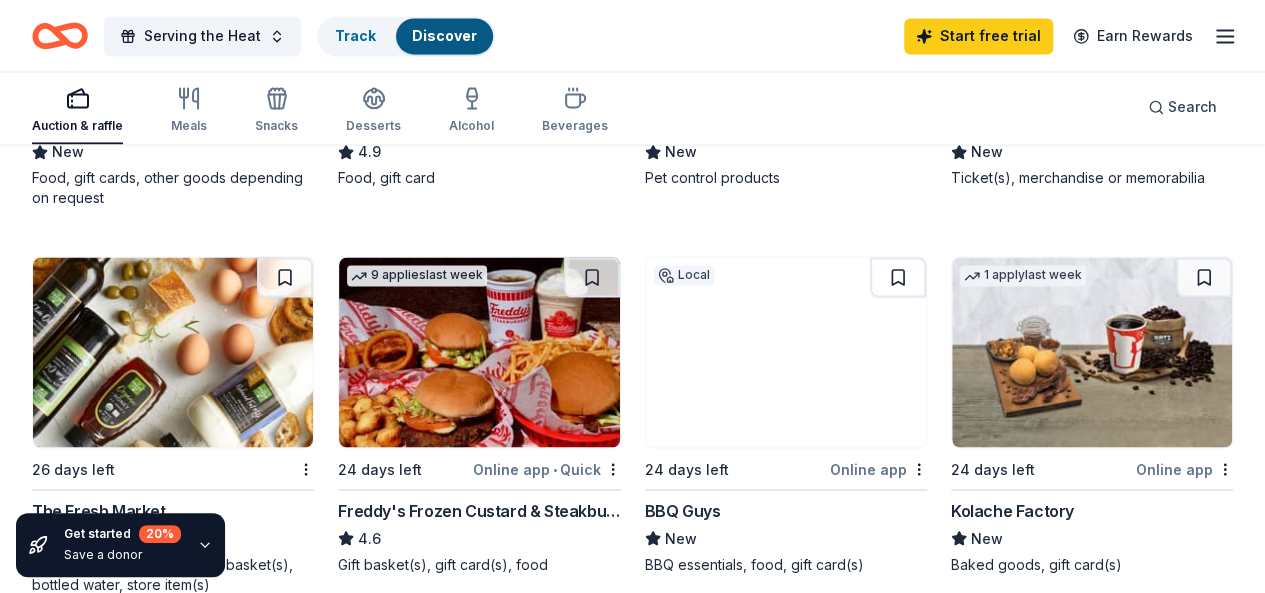 scroll, scrollTop: 1623, scrollLeft: 0, axis: vertical 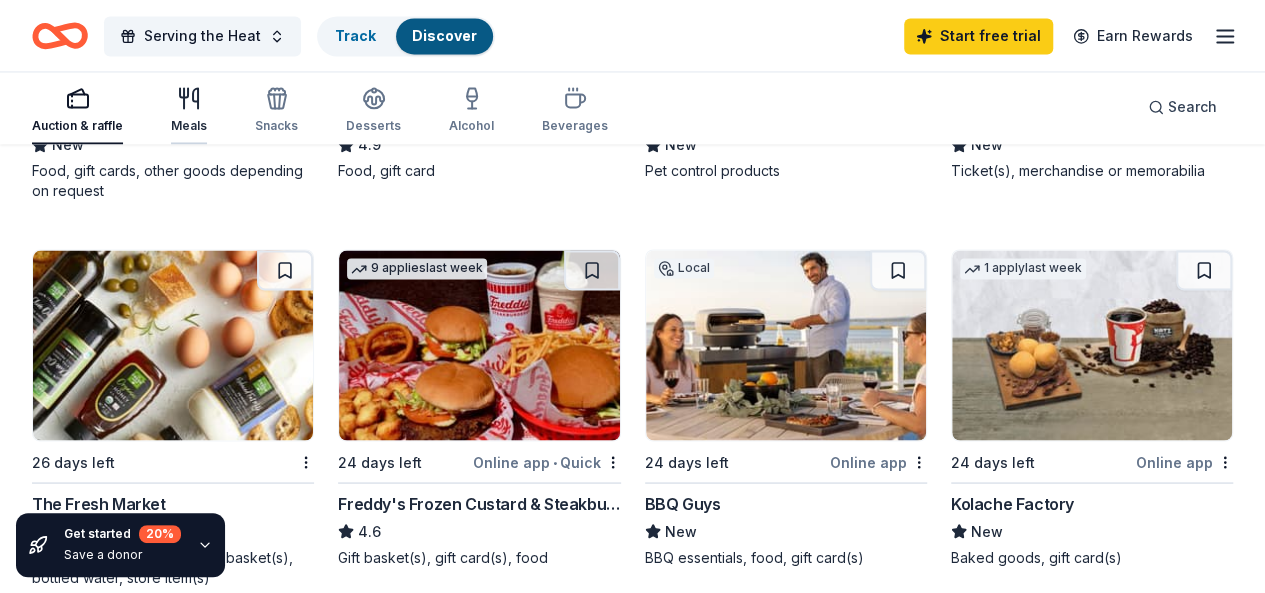click on "Meals" at bounding box center [189, 126] 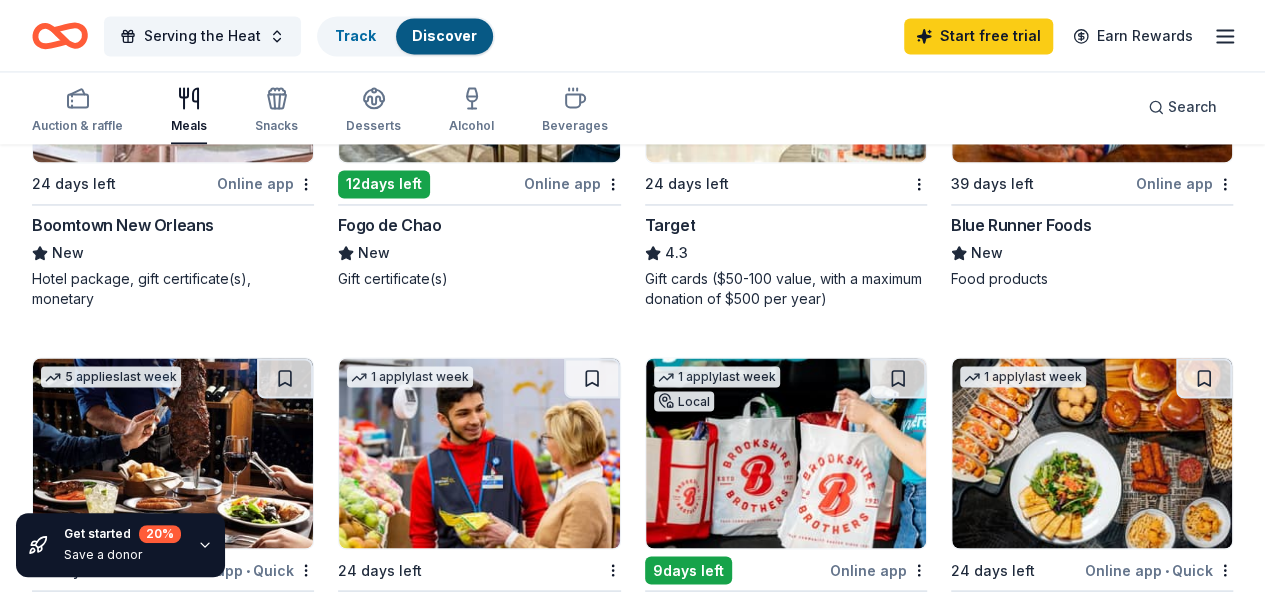 scroll, scrollTop: 1561, scrollLeft: 0, axis: vertical 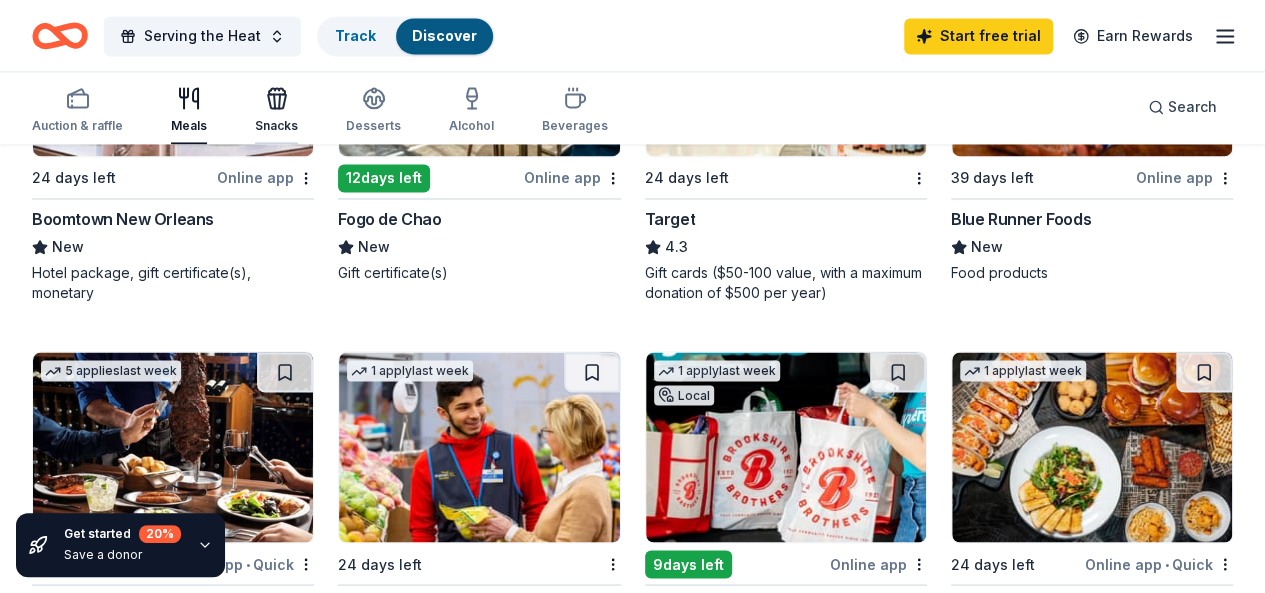 click on "Snacks" at bounding box center (276, 110) 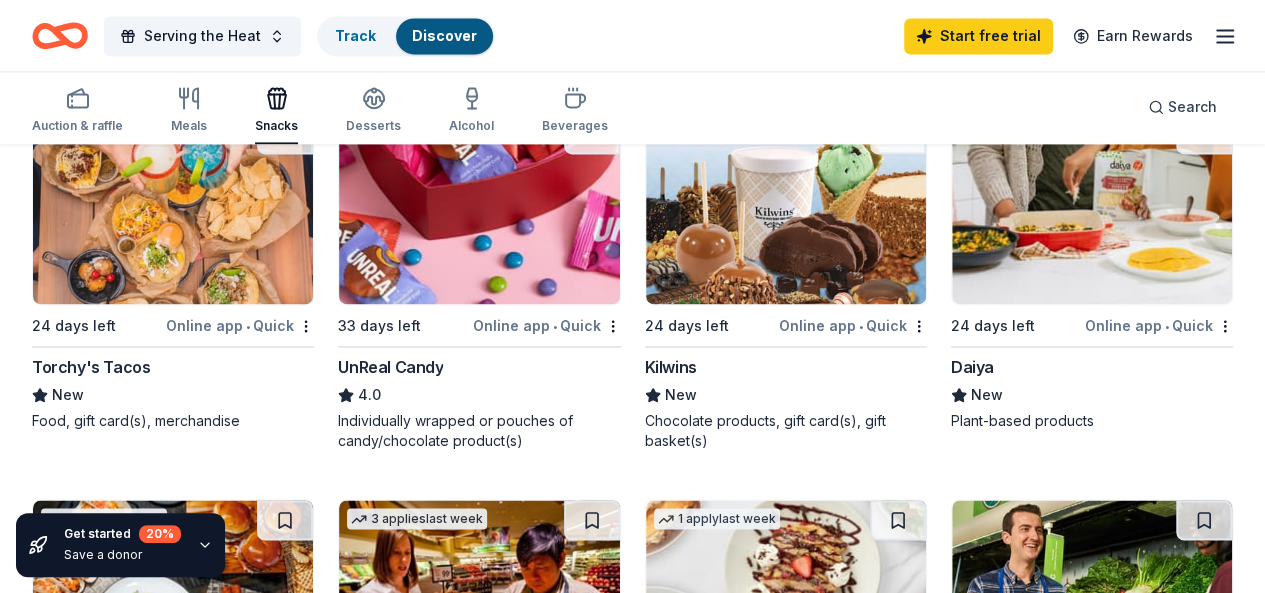 scroll, scrollTop: 1416, scrollLeft: 0, axis: vertical 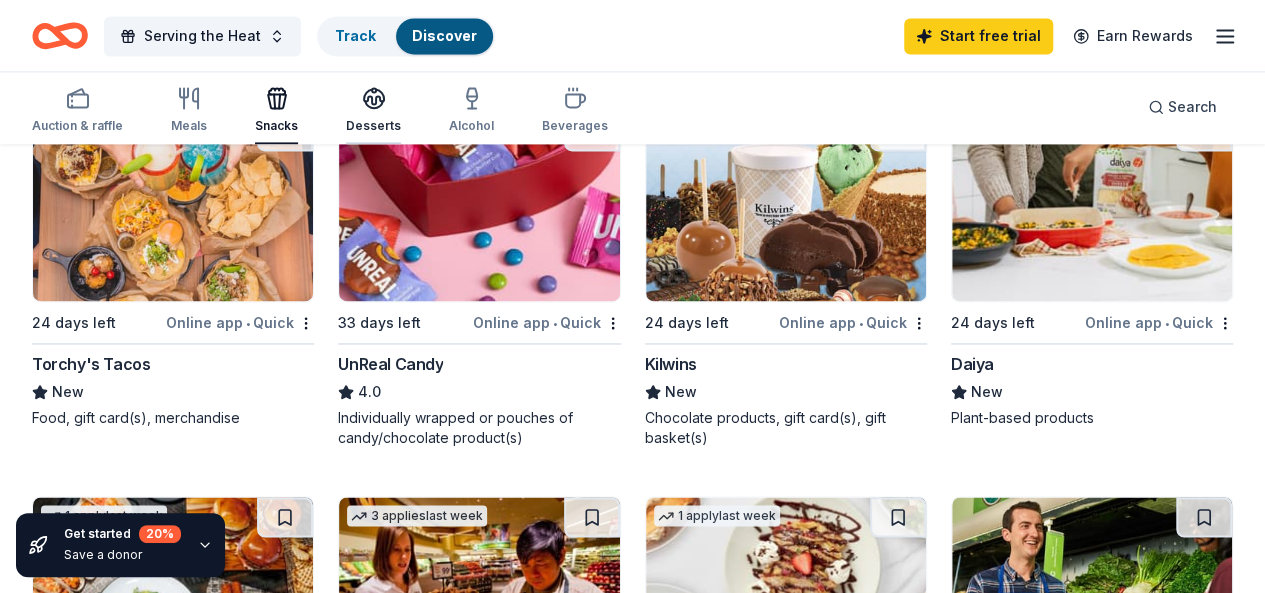 click on "Desserts" at bounding box center (373, 111) 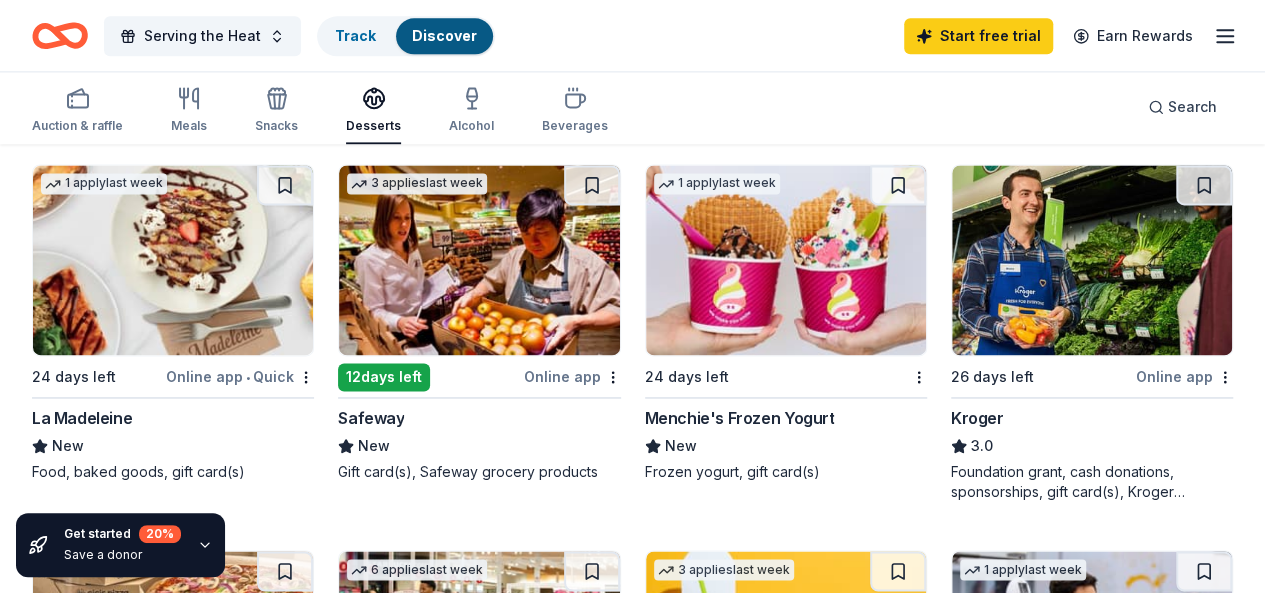 scroll, scrollTop: 1362, scrollLeft: 0, axis: vertical 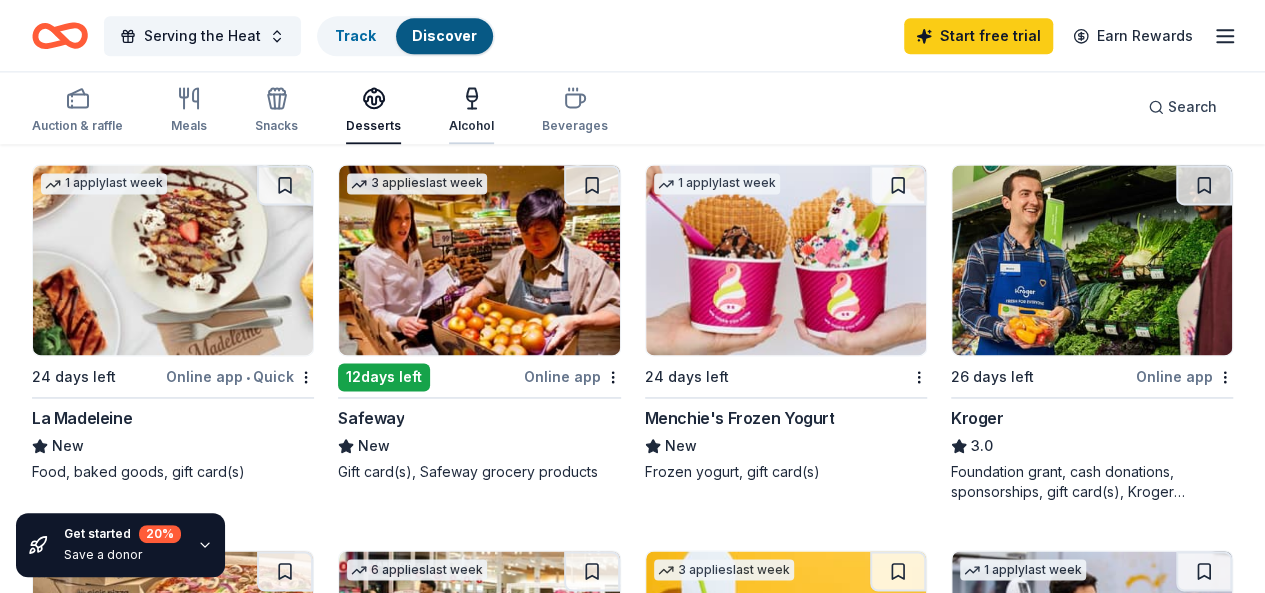 click on "Alcohol" at bounding box center [471, 126] 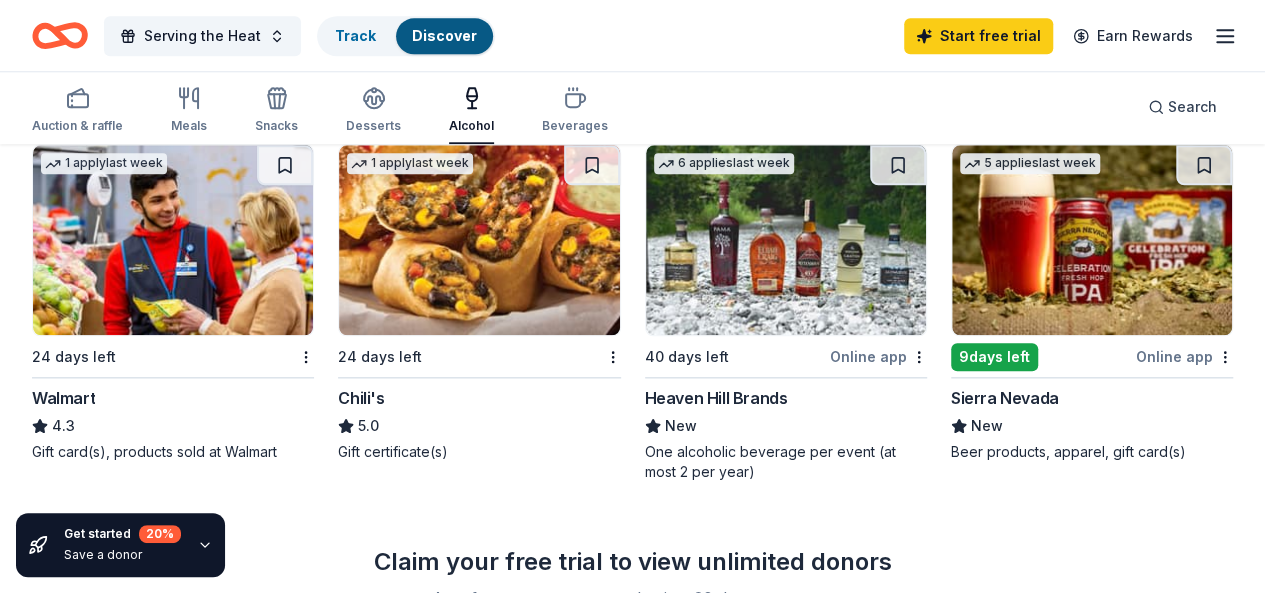scroll, scrollTop: 978, scrollLeft: 0, axis: vertical 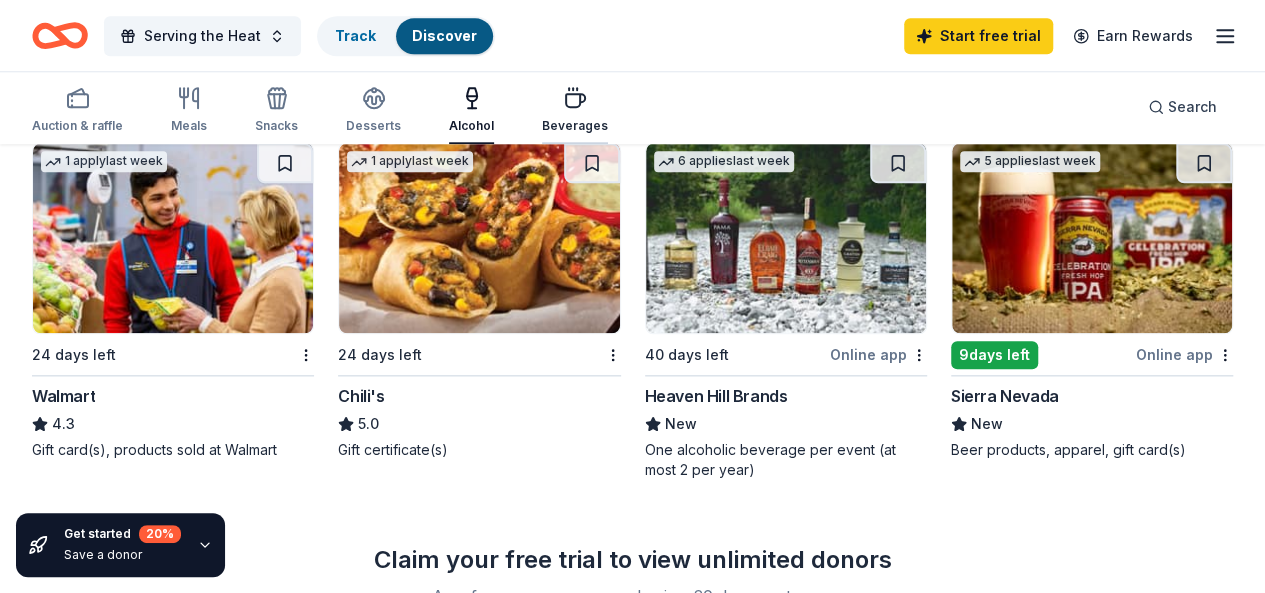 click on "Beverages" at bounding box center [575, 126] 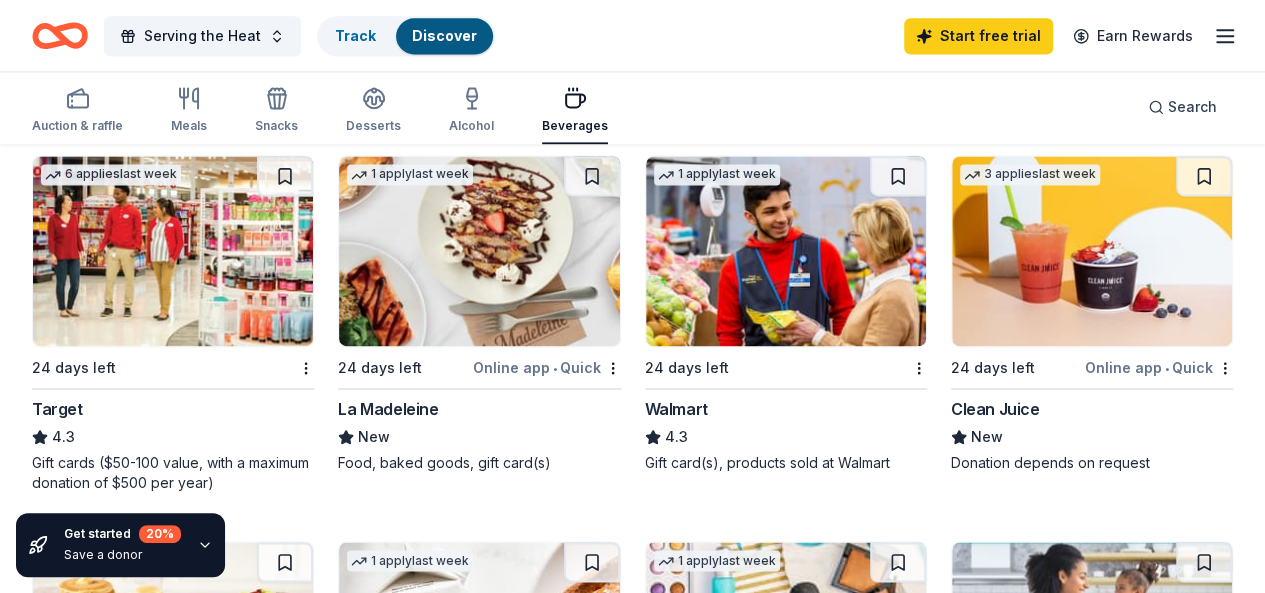 scroll, scrollTop: 1376, scrollLeft: 0, axis: vertical 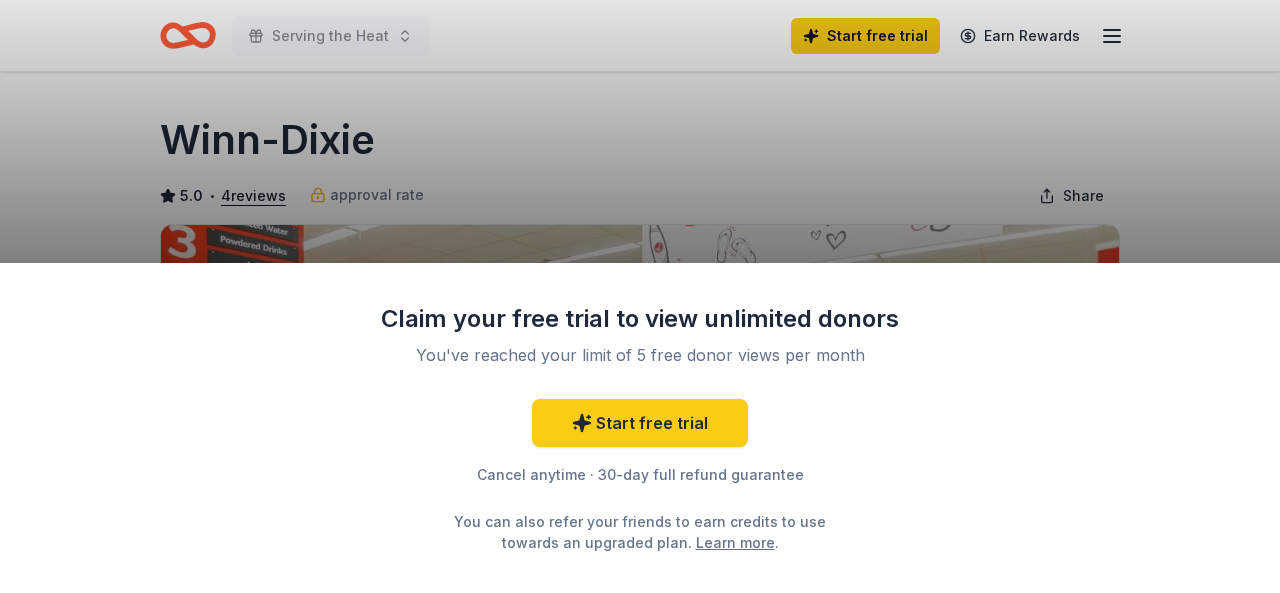 click on "Claim your free trial to view unlimited donors You've reached your limit of 5 free donor views per month Start free  trial Cancel anytime · 30-day full refund guarantee You can also refer your friends to earn credits to use towards an upgraded plan.   Learn more ." at bounding box center (640, 296) 